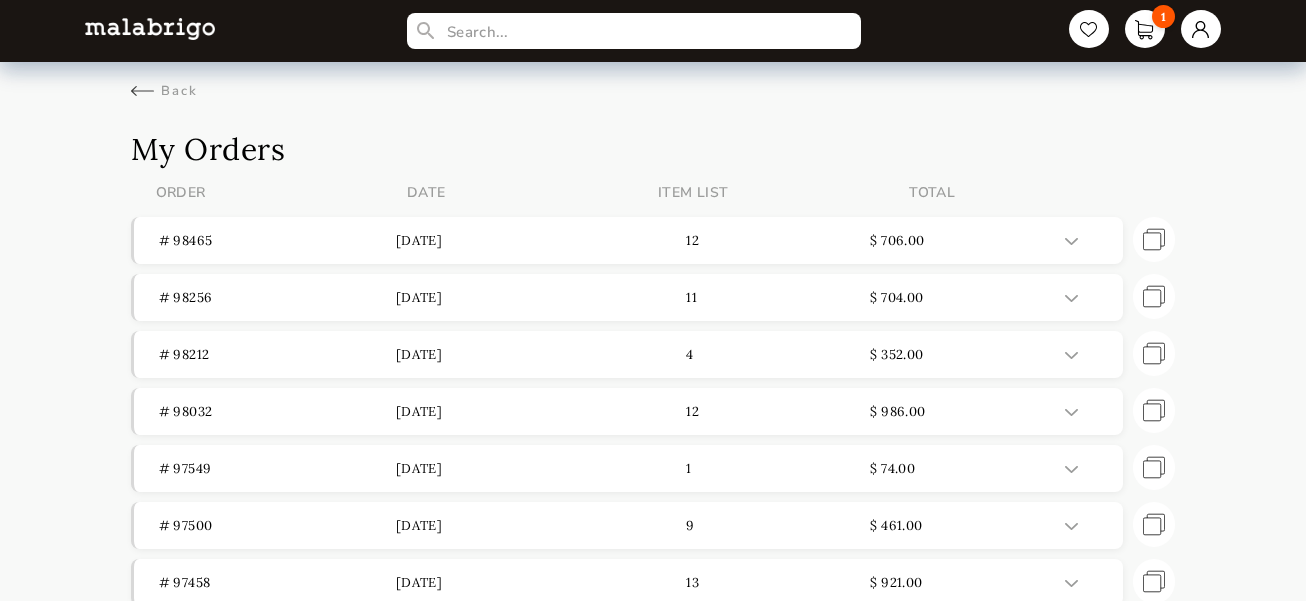 scroll, scrollTop: 0, scrollLeft: 0, axis: both 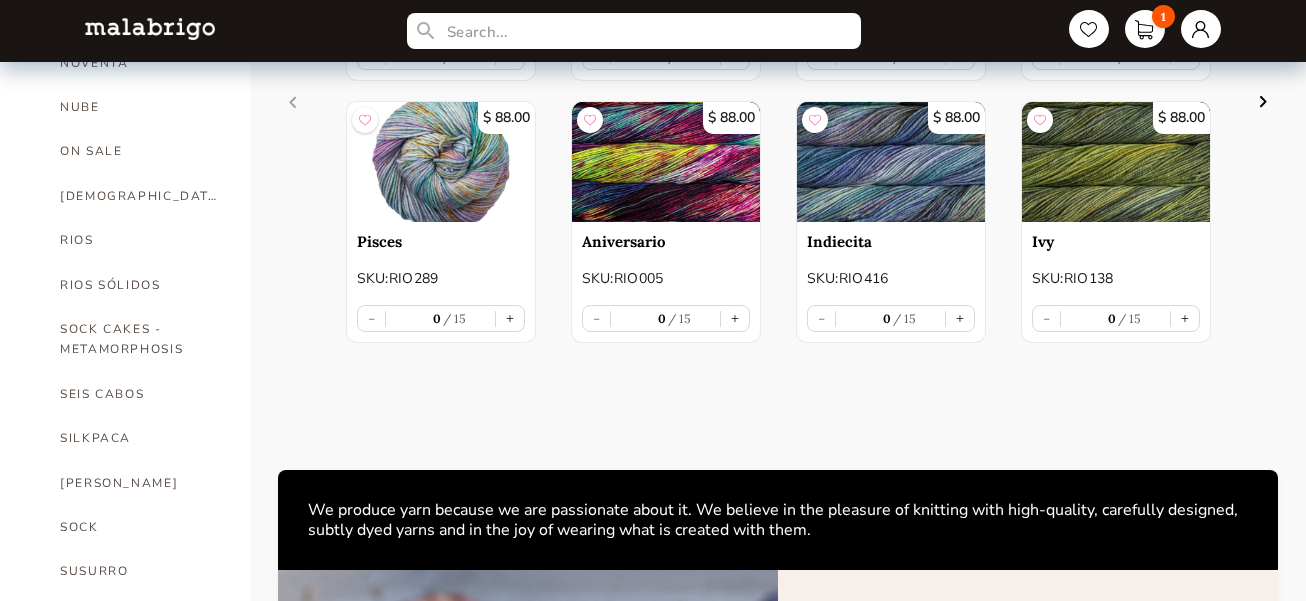click on "SOCK" at bounding box center (140, 527) 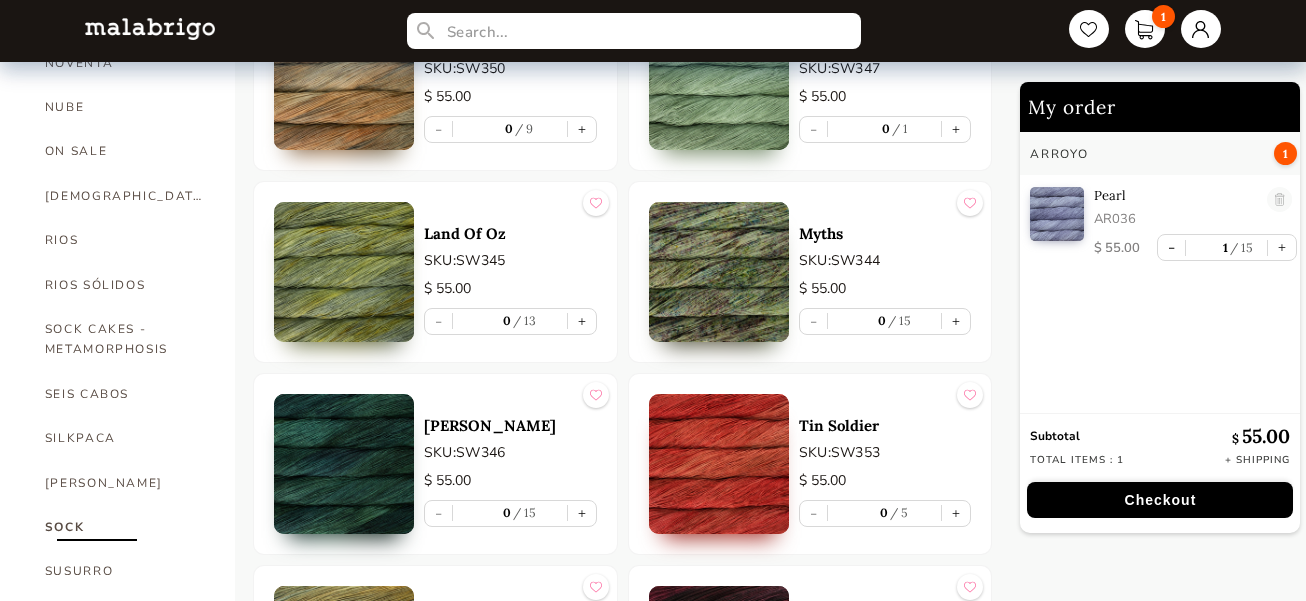 click on "+" at bounding box center (582, 513) 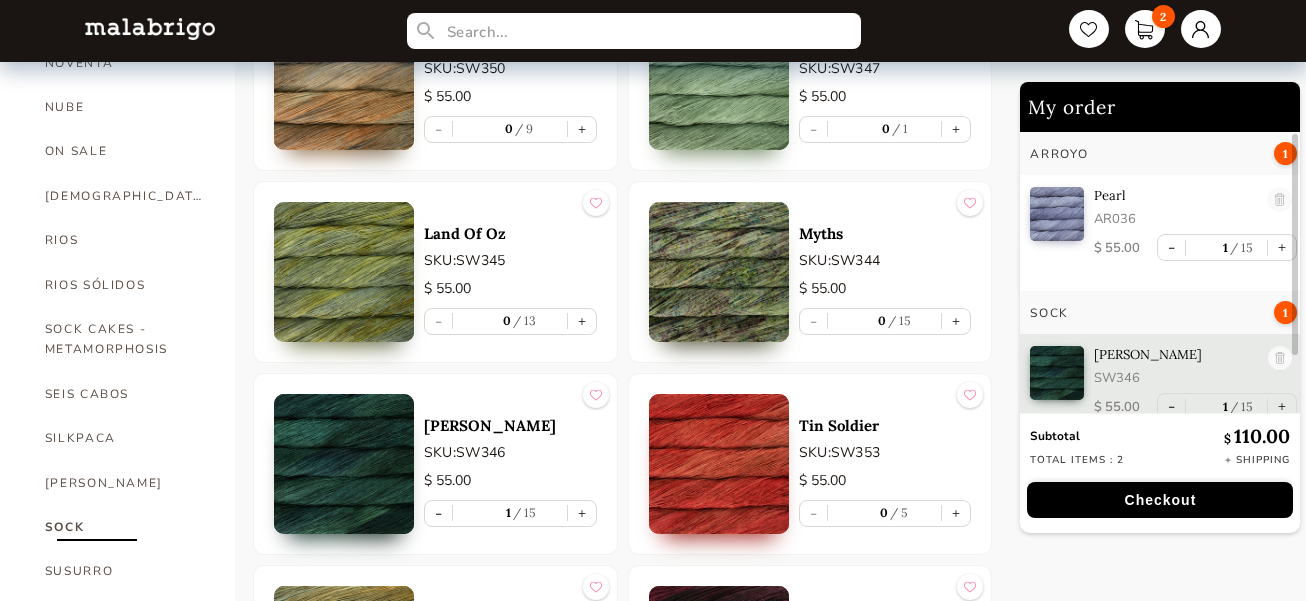 scroll, scrollTop: 23, scrollLeft: 0, axis: vertical 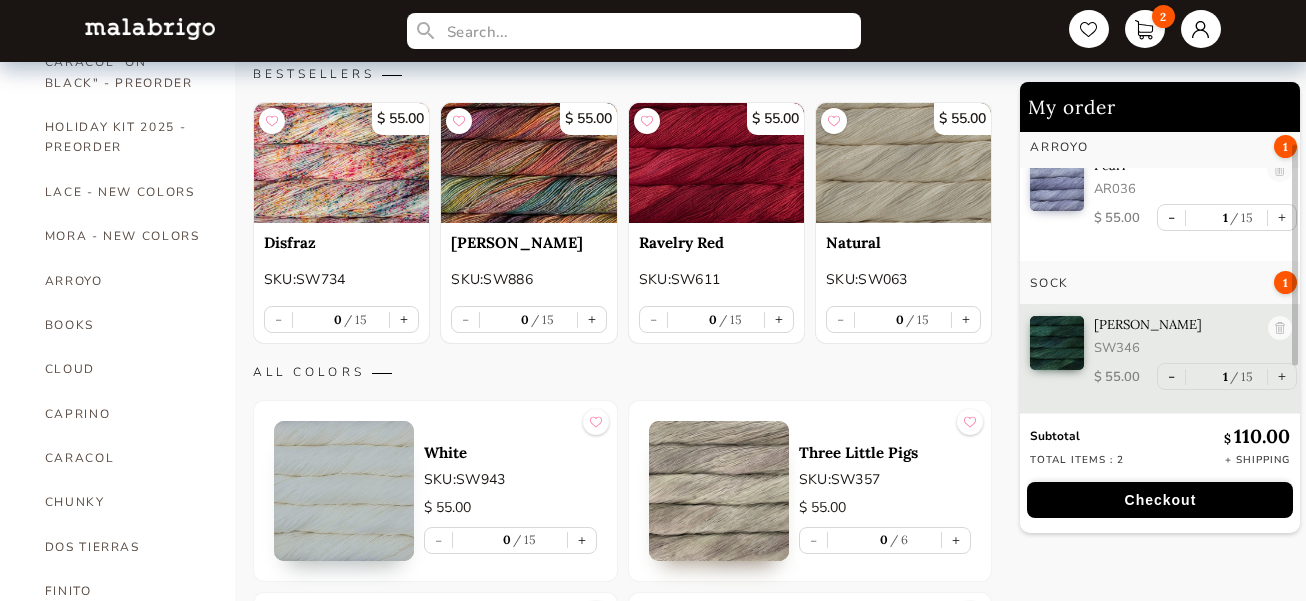click on "+" at bounding box center [966, 319] 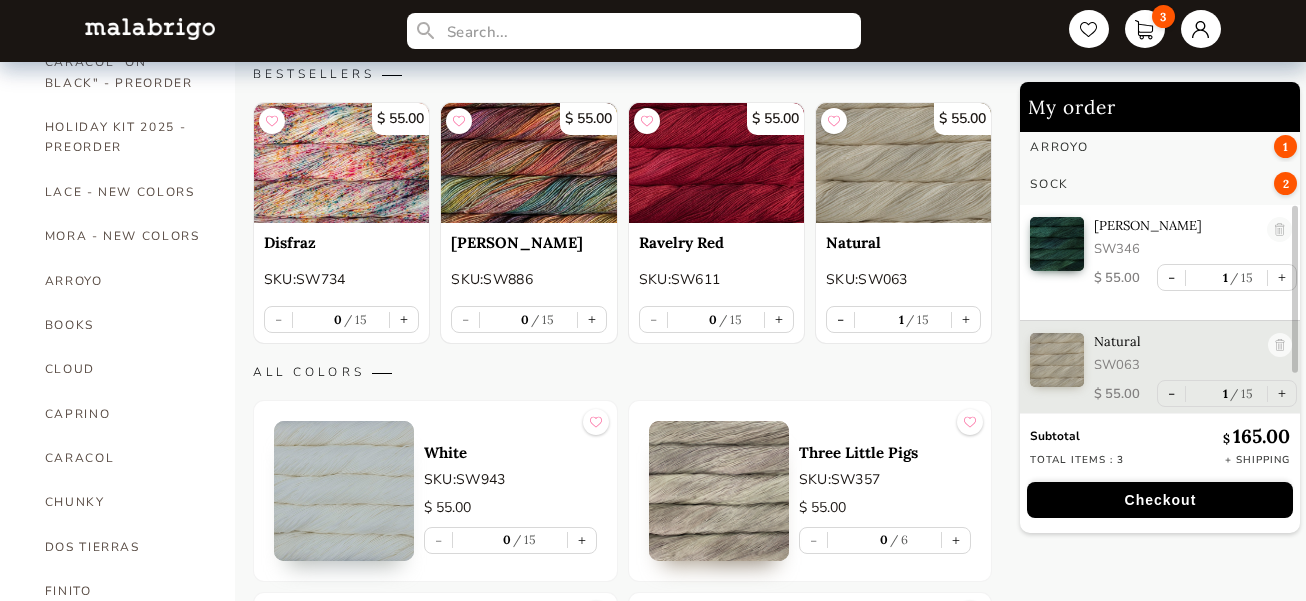 scroll, scrollTop: 136, scrollLeft: 0, axis: vertical 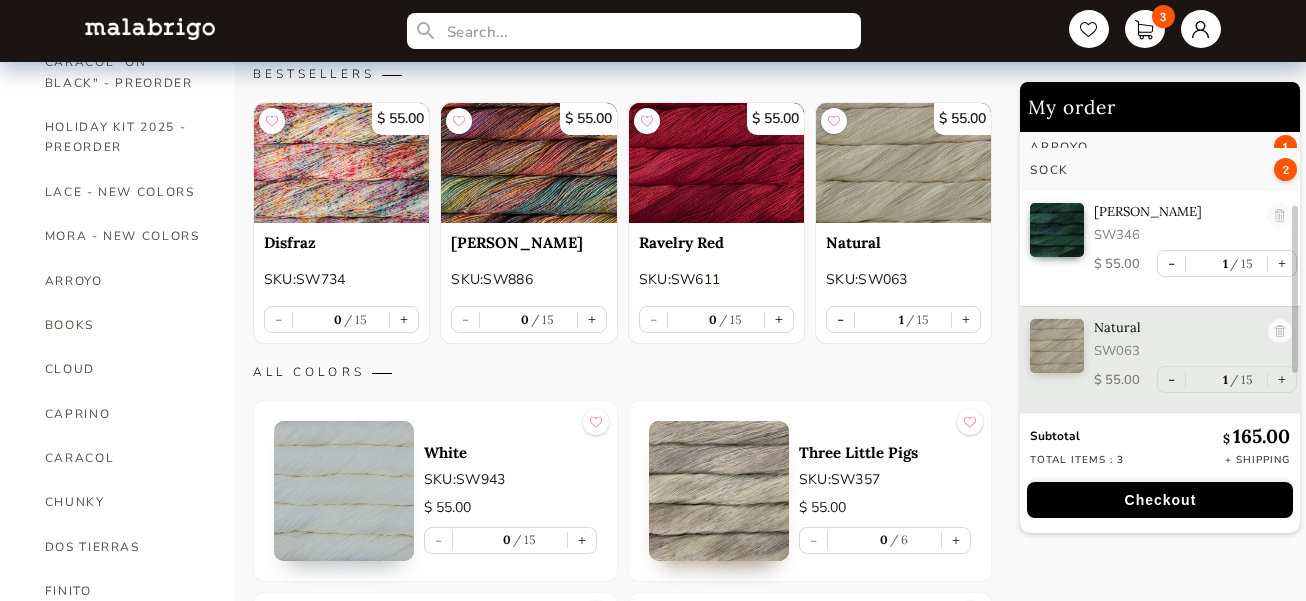 click on "+" at bounding box center (582, 540) 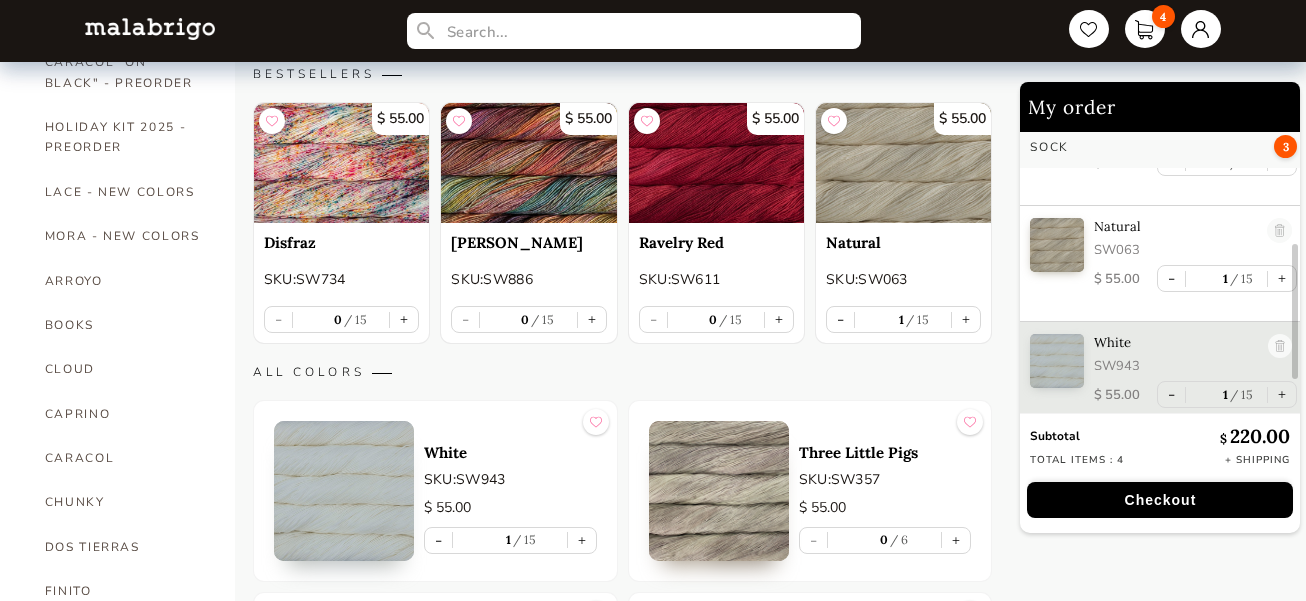scroll, scrollTop: 253, scrollLeft: 0, axis: vertical 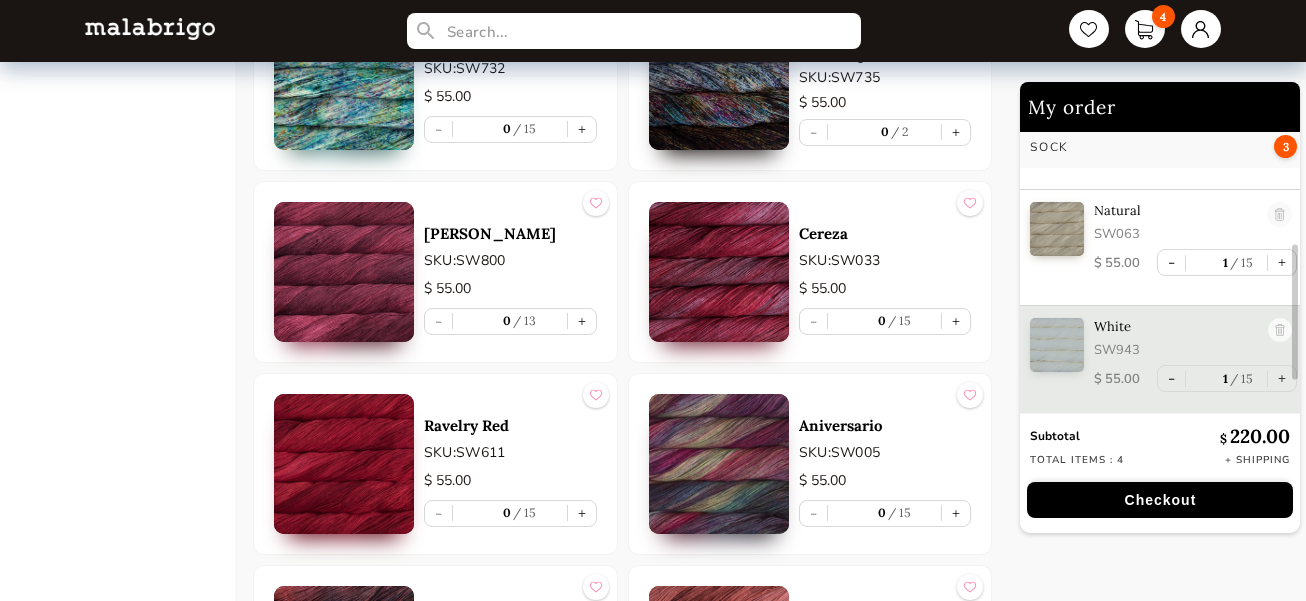 click on "+" at bounding box center [582, 513] 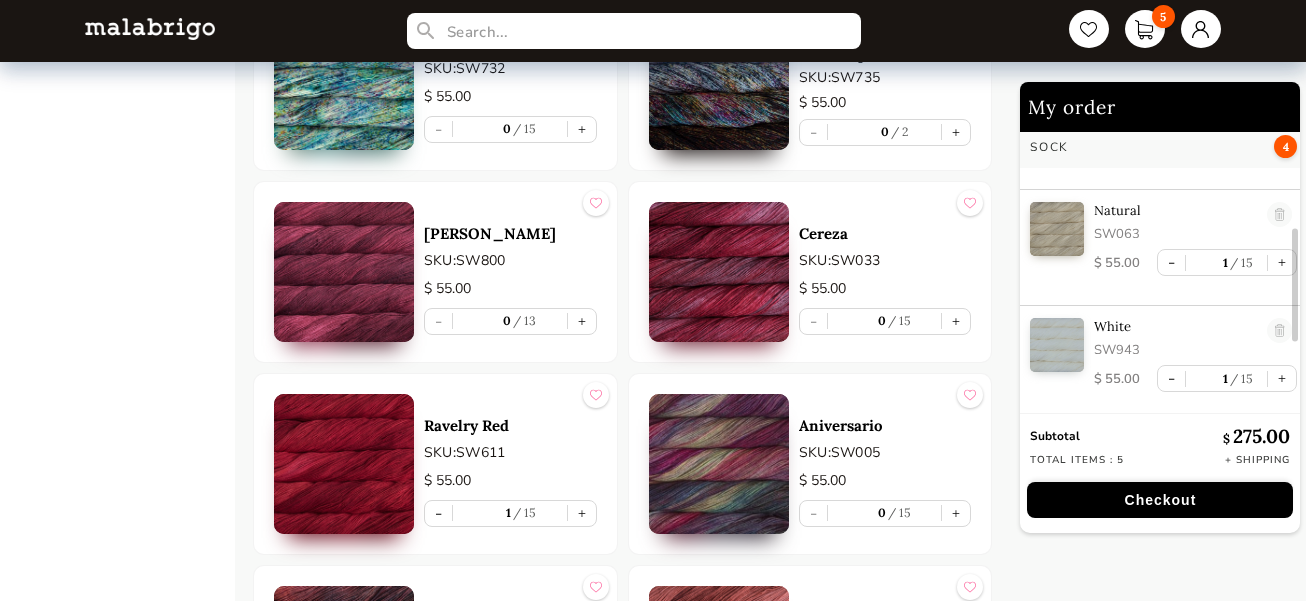 scroll, scrollTop: 368, scrollLeft: 0, axis: vertical 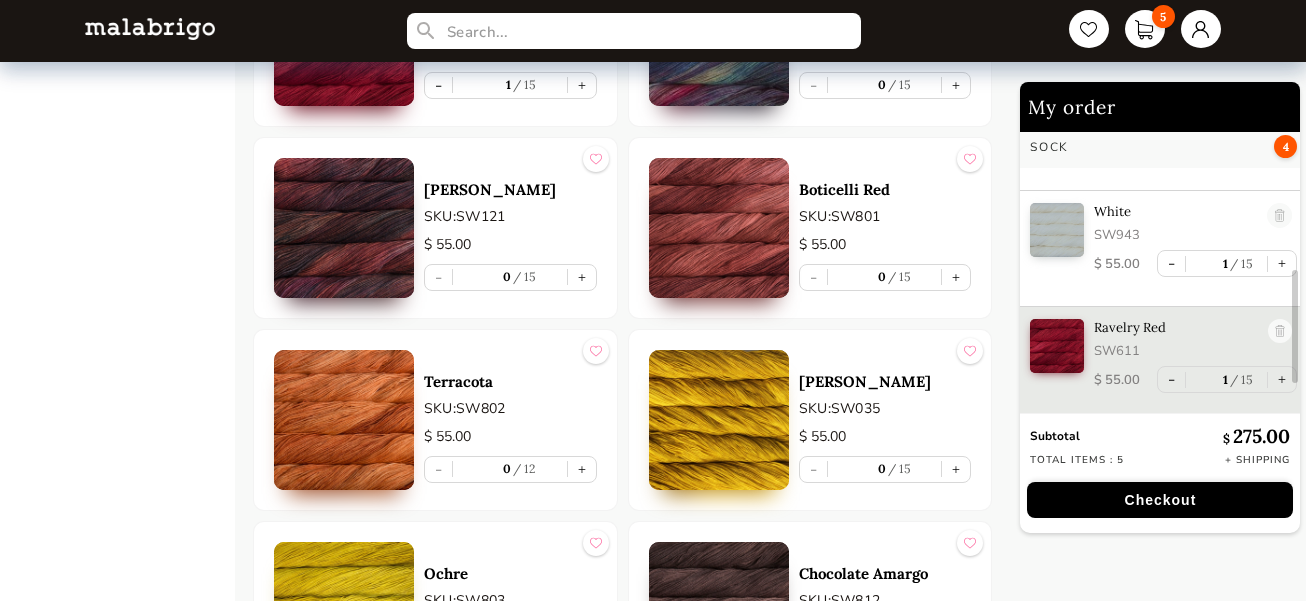 click on "HOME CATEGORIES VIENTOS - PREORDER US MINI - PREORDER CARACOL "ON BLACK" - PREORDER HOLIDAY KIT 2025 - PREORDER LACE - NEW COLORS [PERSON_NAME] - NEW COLORS [PERSON_NAME] BOOKS CLOUD [PERSON_NAME] CARACOL CHUNKY DOS TIERRAS FINITO LACE MOHAIR MECHA [PERSON_NAME] NOVENTA NUBE ON SALE RASTA [PERSON_NAME] SÓLIDOS SOCK CAKES - METAMORPHOSIS SEIS CABOS SILKPACA SILKY MERINO SOCK SUSURRO TOTES ULTIMATE SOCK VERANO WASHTED WORSTED" at bounding box center [135, 1113] 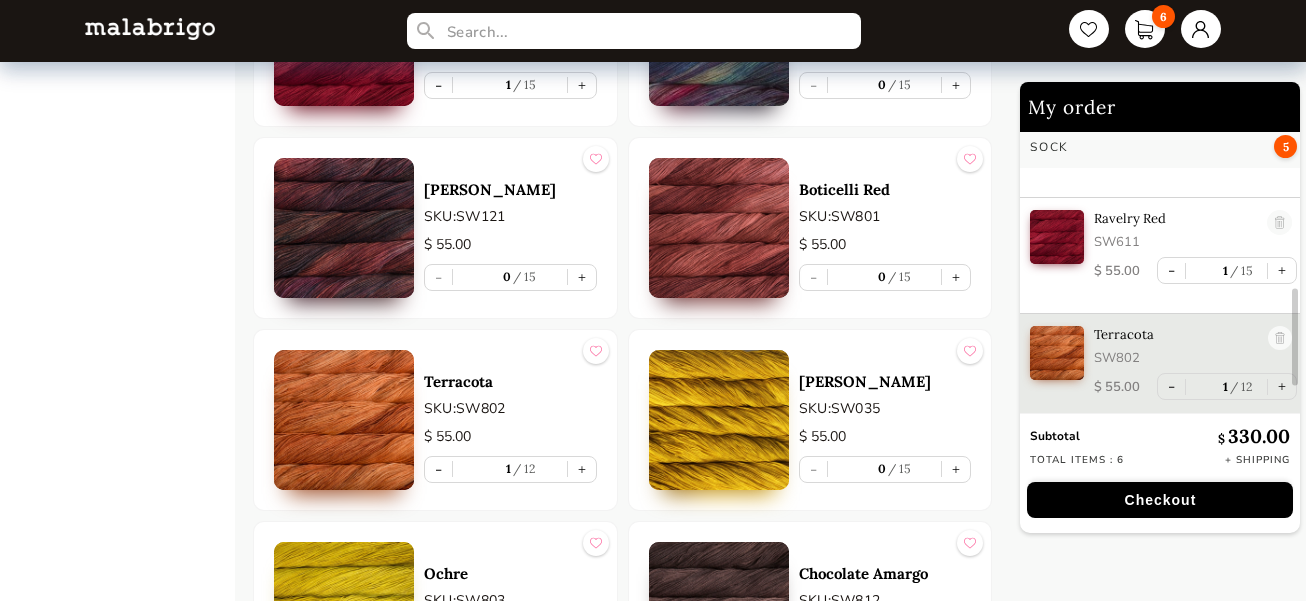 scroll, scrollTop: 483, scrollLeft: 0, axis: vertical 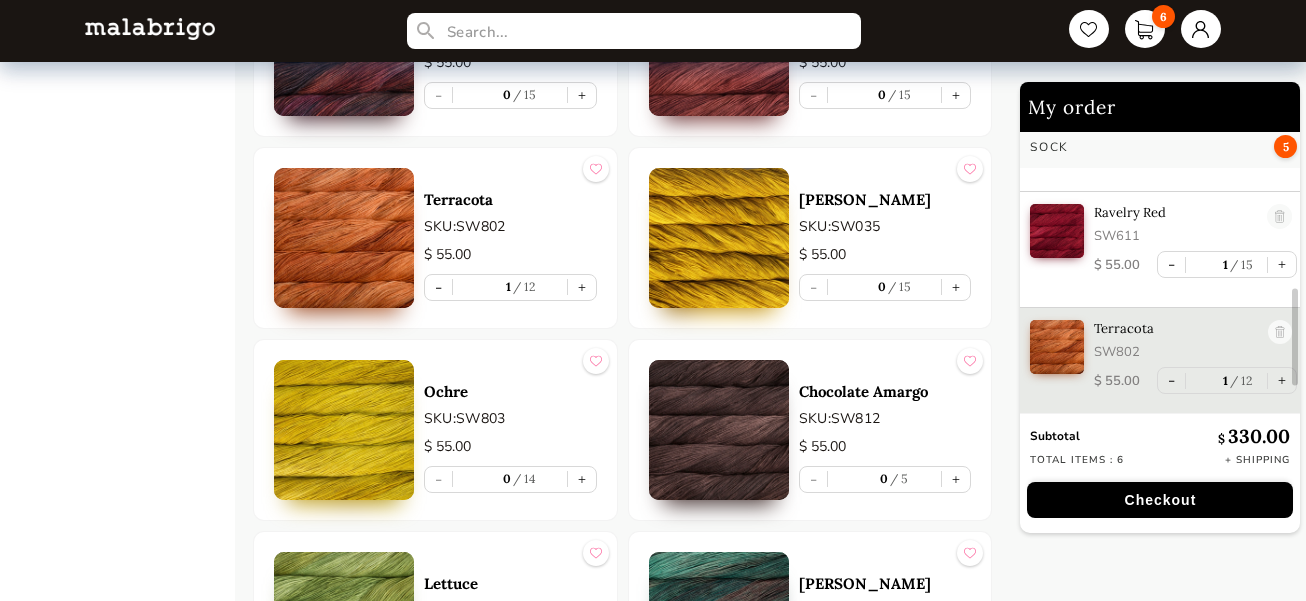 click on "+" at bounding box center [956, 479] 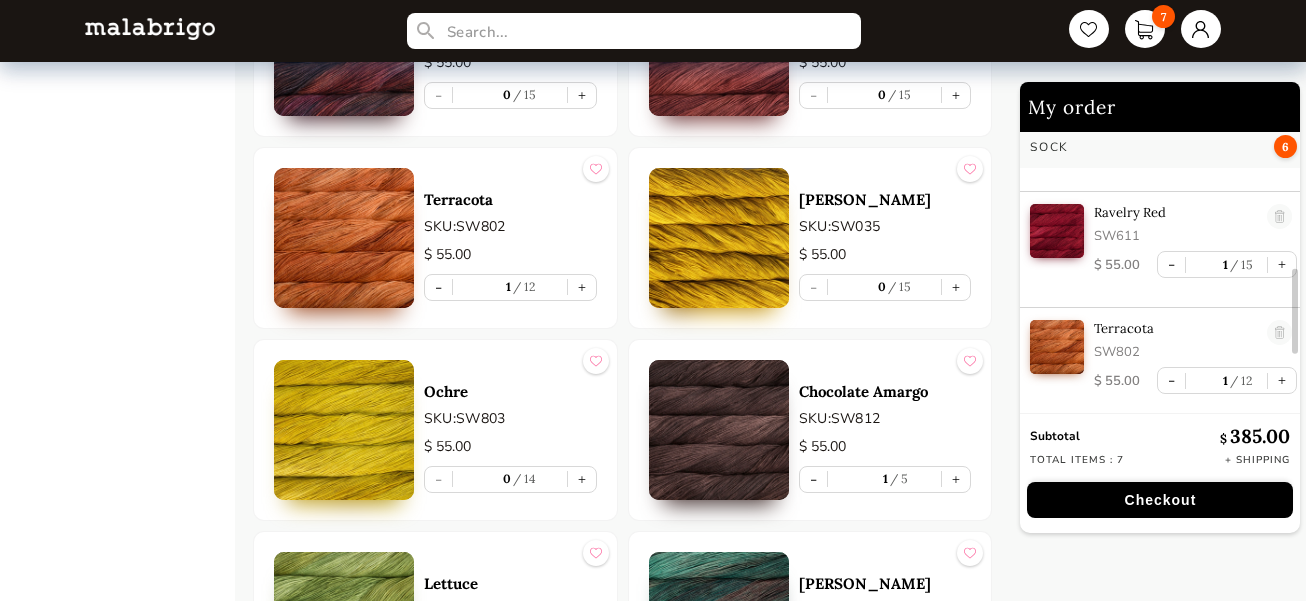 scroll, scrollTop: 595, scrollLeft: 0, axis: vertical 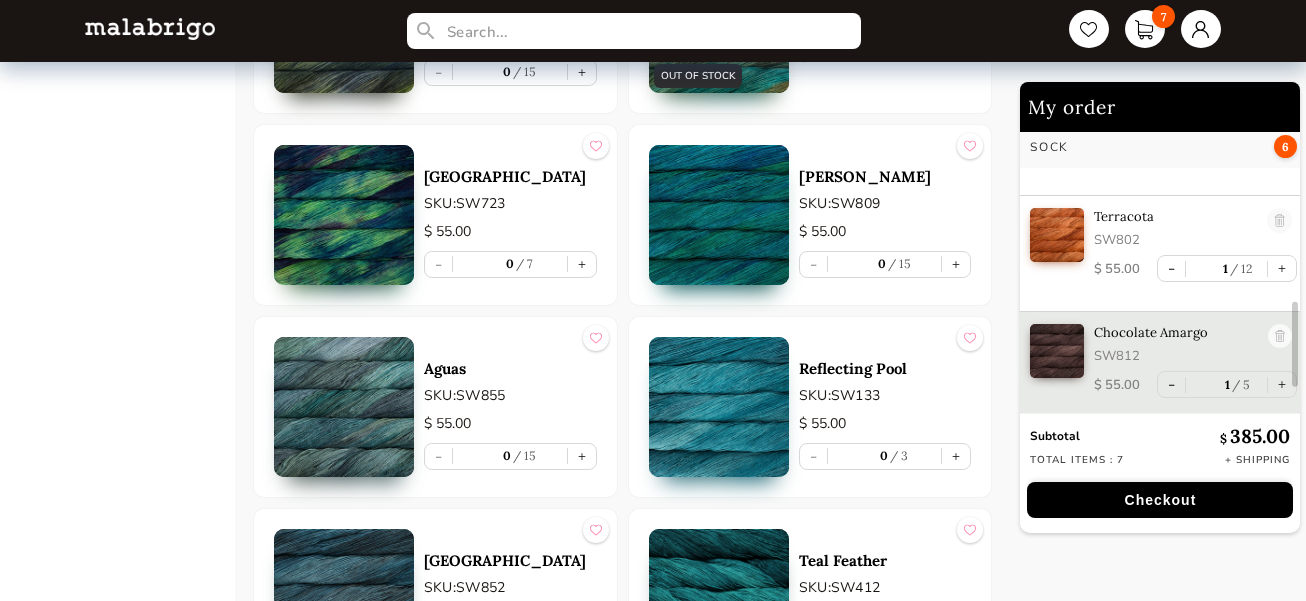 click on "+" at bounding box center (956, 456) 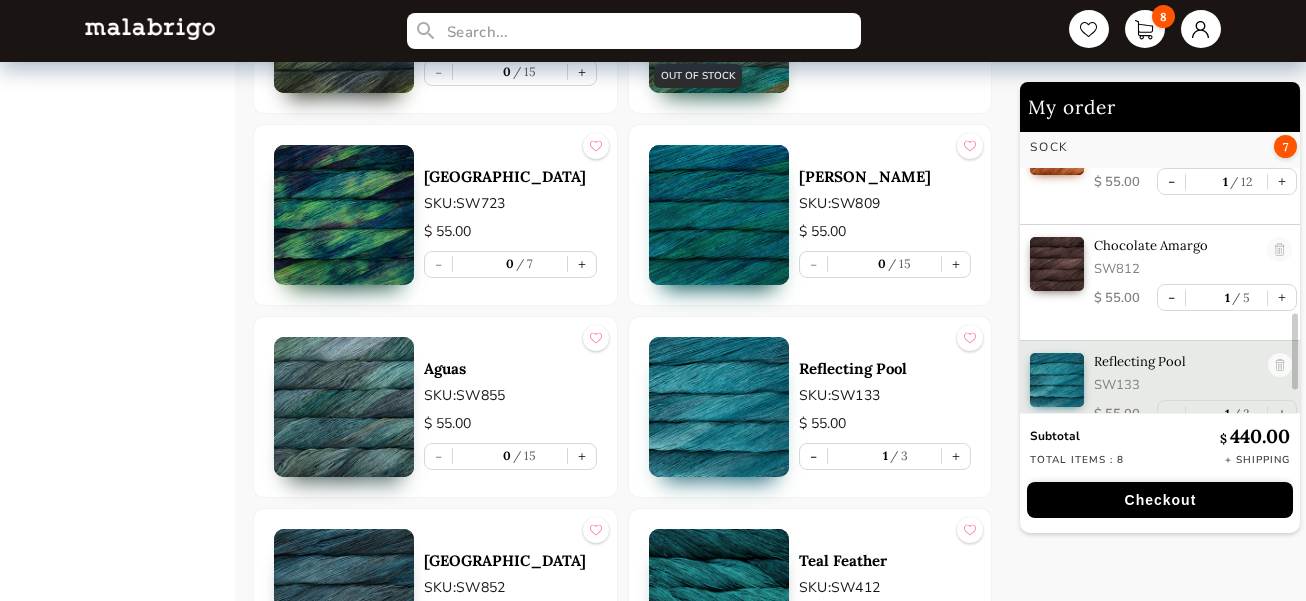scroll, scrollTop: 714, scrollLeft: 0, axis: vertical 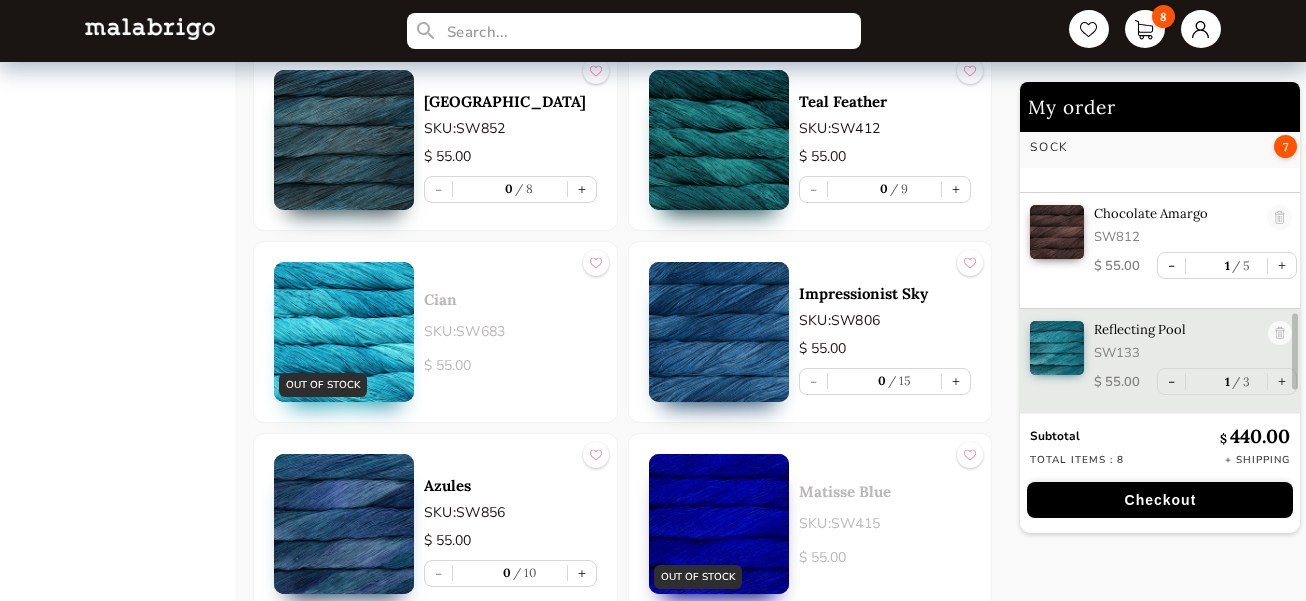 click on "+" at bounding box center [956, 381] 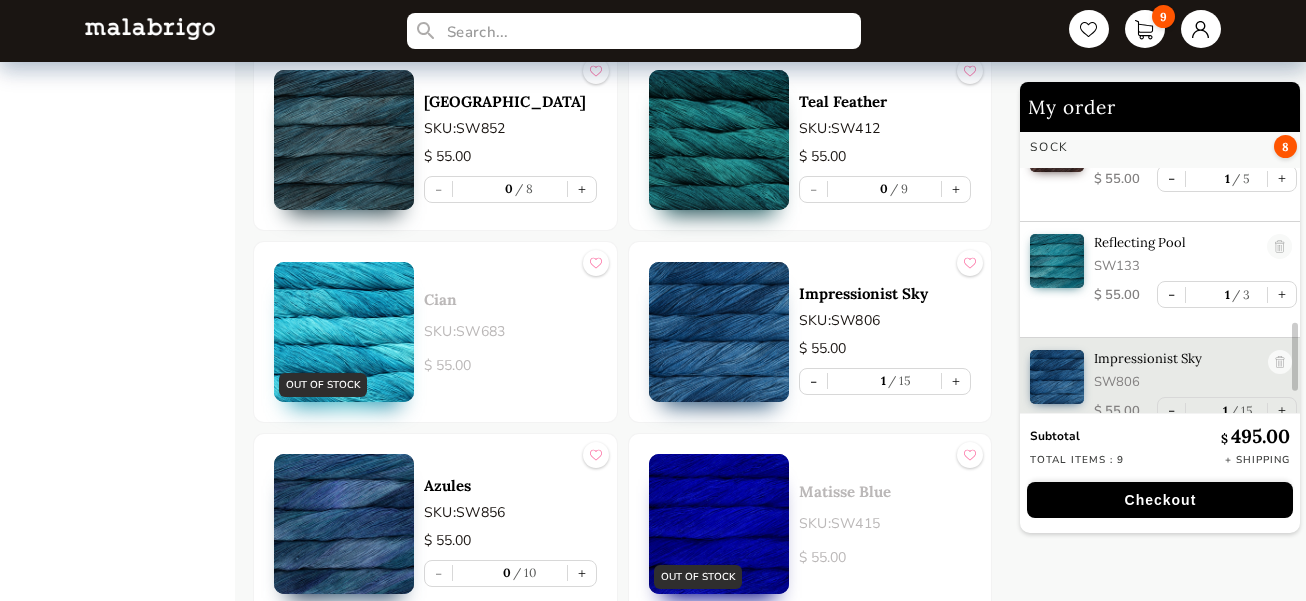scroll, scrollTop: 830, scrollLeft: 0, axis: vertical 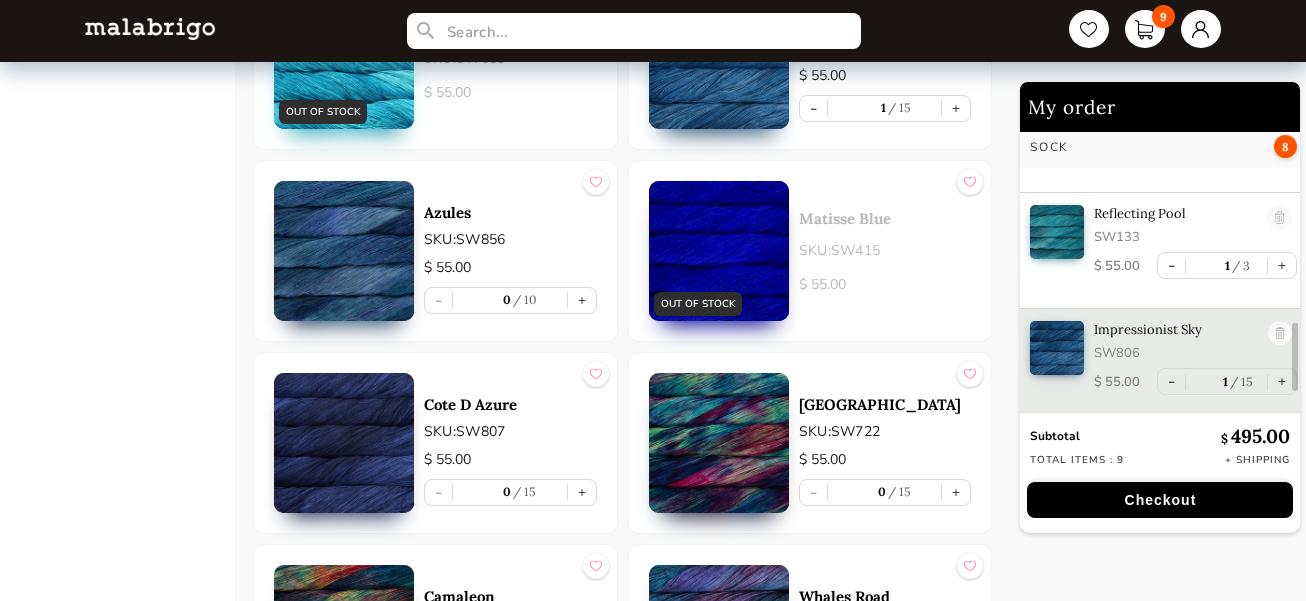 click on "+" at bounding box center (582, 492) 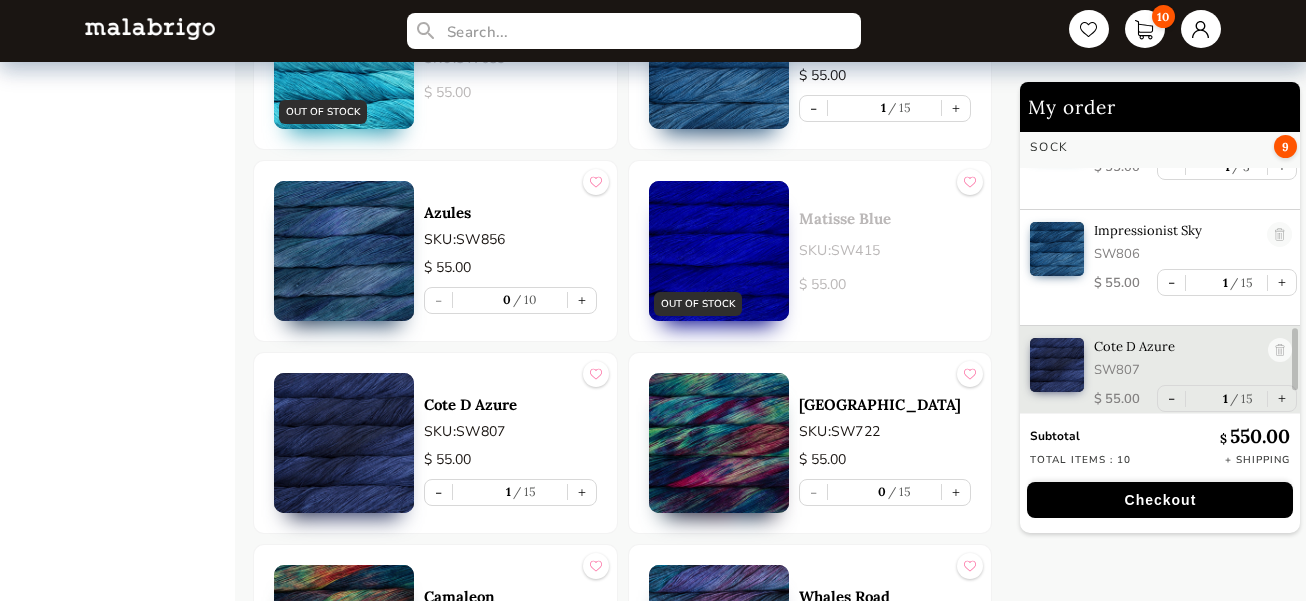 scroll, scrollTop: 943, scrollLeft: 0, axis: vertical 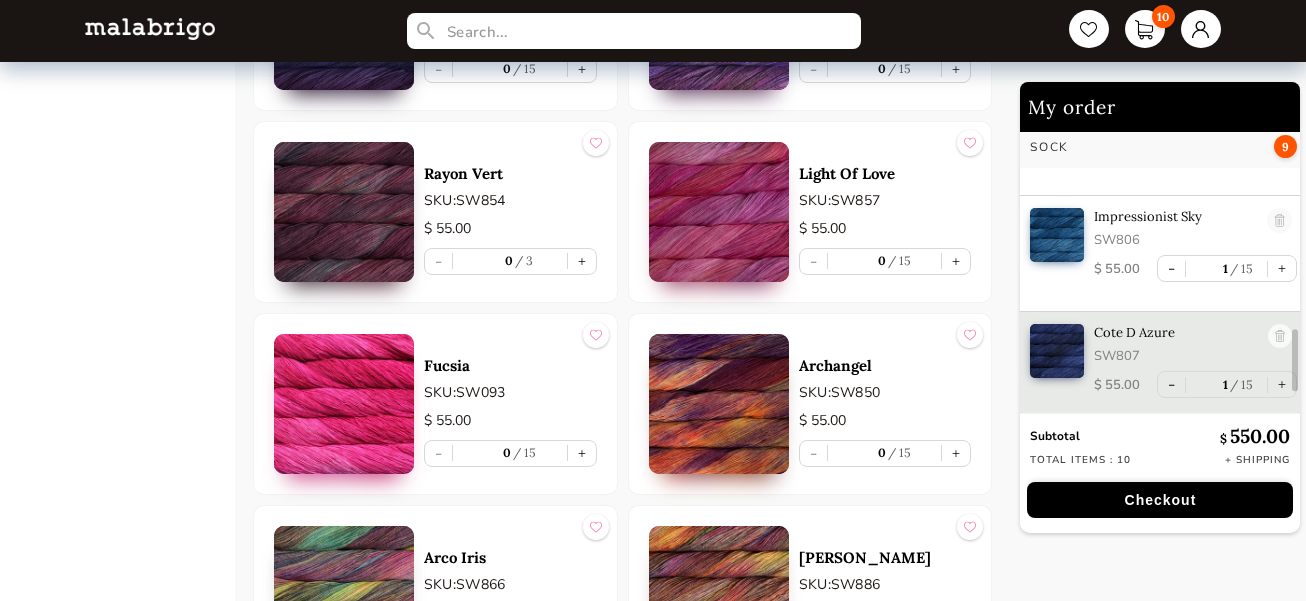 click on "+" at bounding box center [956, 261] 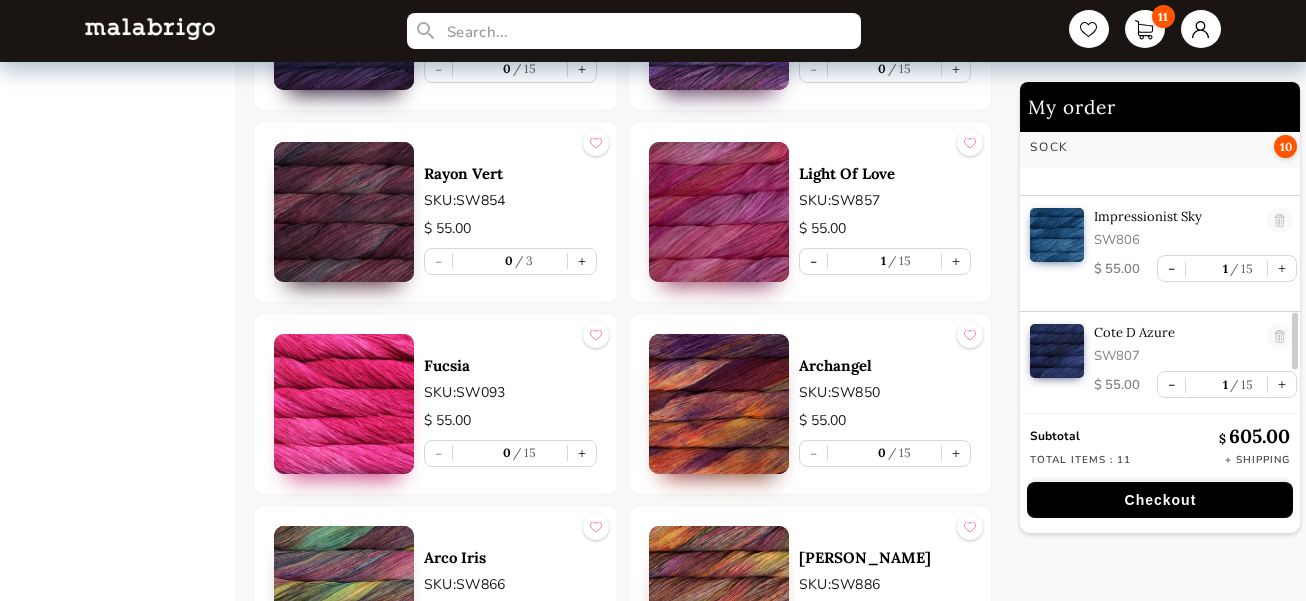 scroll, scrollTop: 1070, scrollLeft: 0, axis: vertical 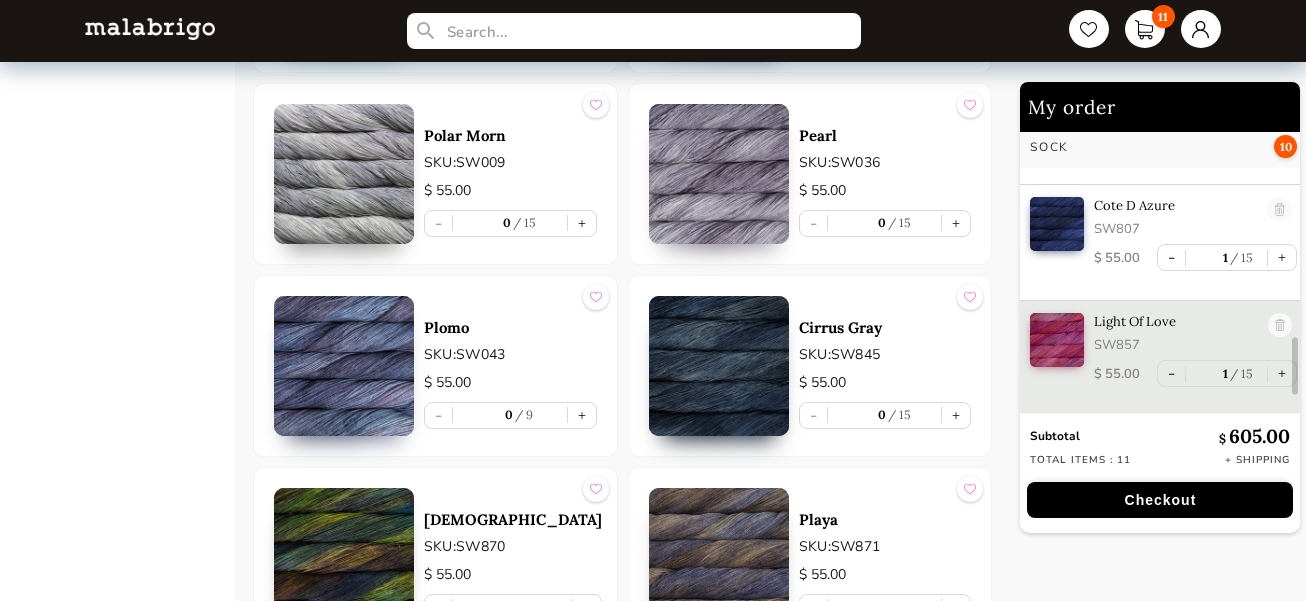 click on "+" at bounding box center (582, 223) 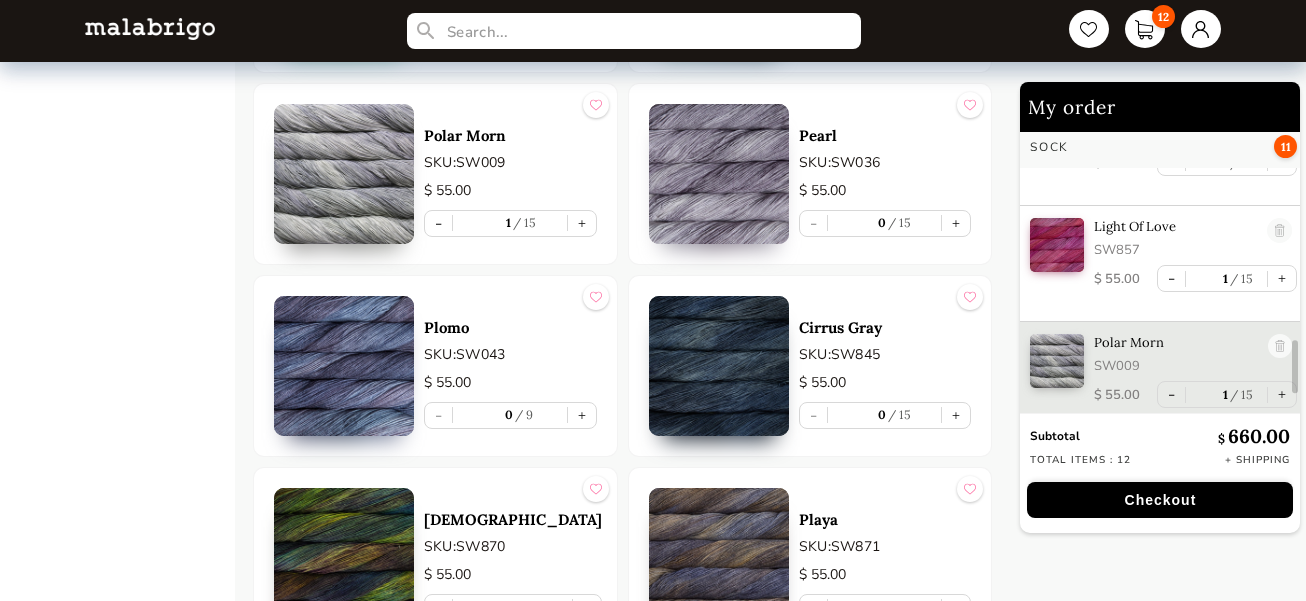 scroll, scrollTop: 1175, scrollLeft: 0, axis: vertical 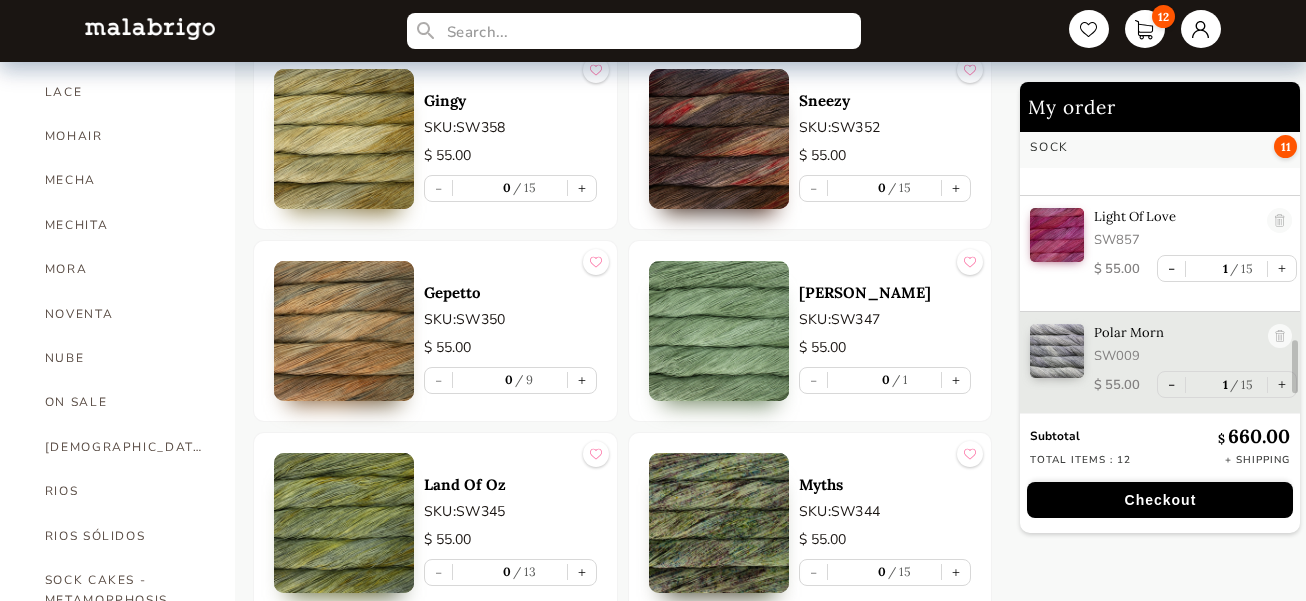 click on "NUBE" at bounding box center [125, 358] 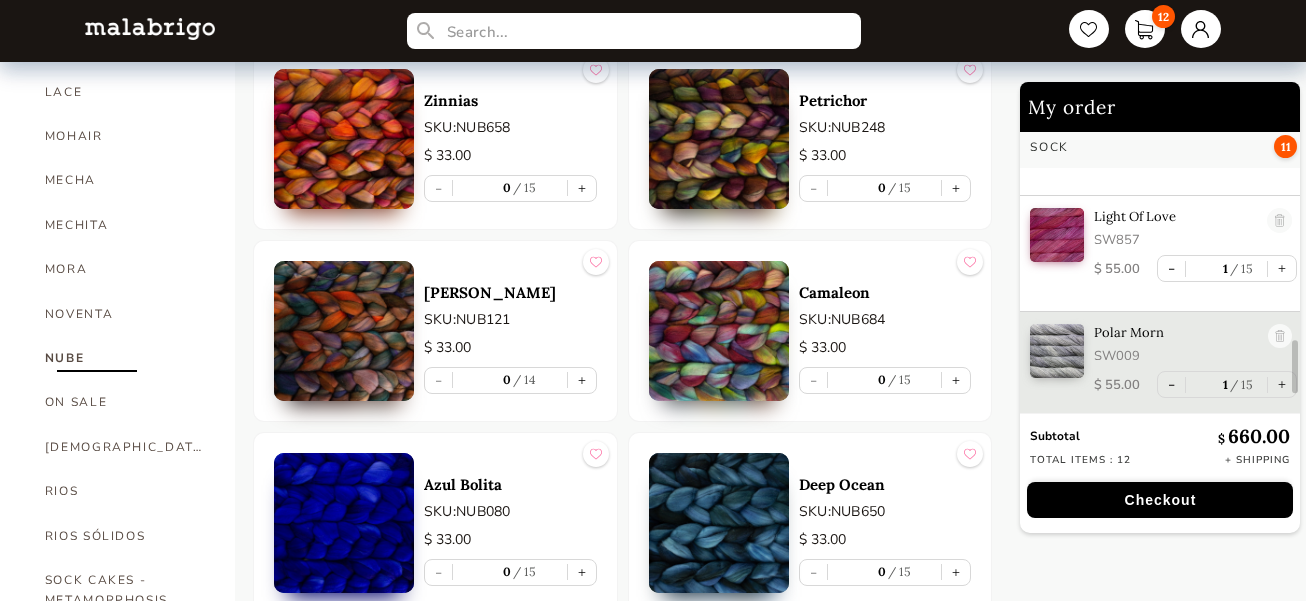 click on "RIOS" at bounding box center (125, 491) 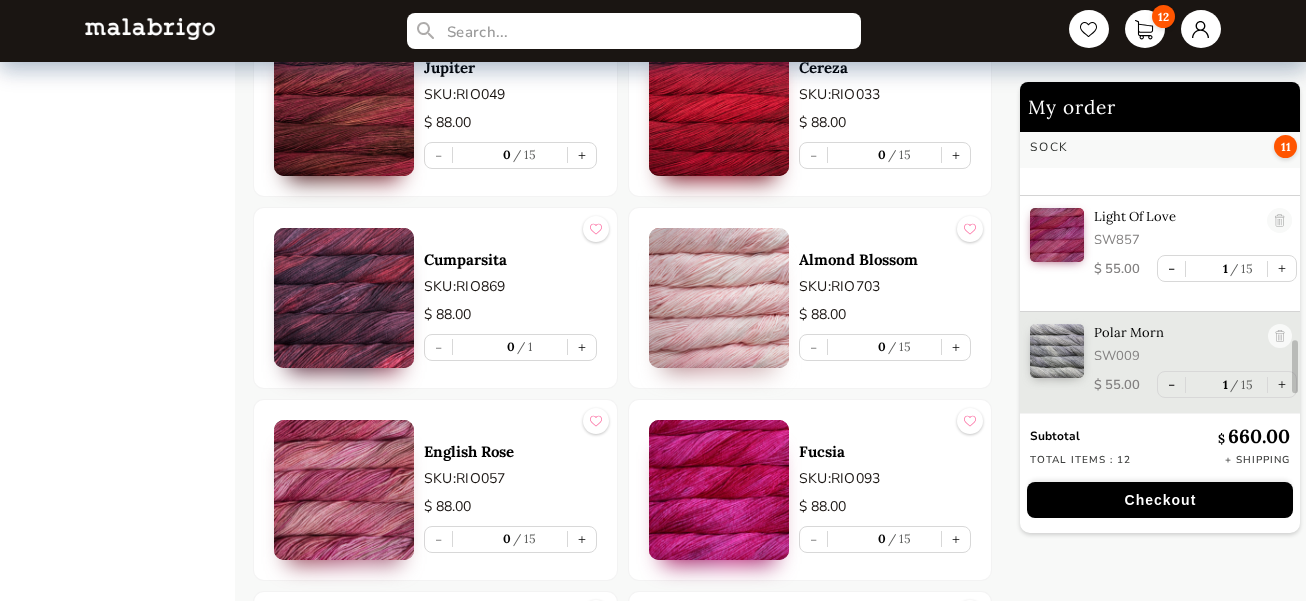 scroll, scrollTop: 1988, scrollLeft: 0, axis: vertical 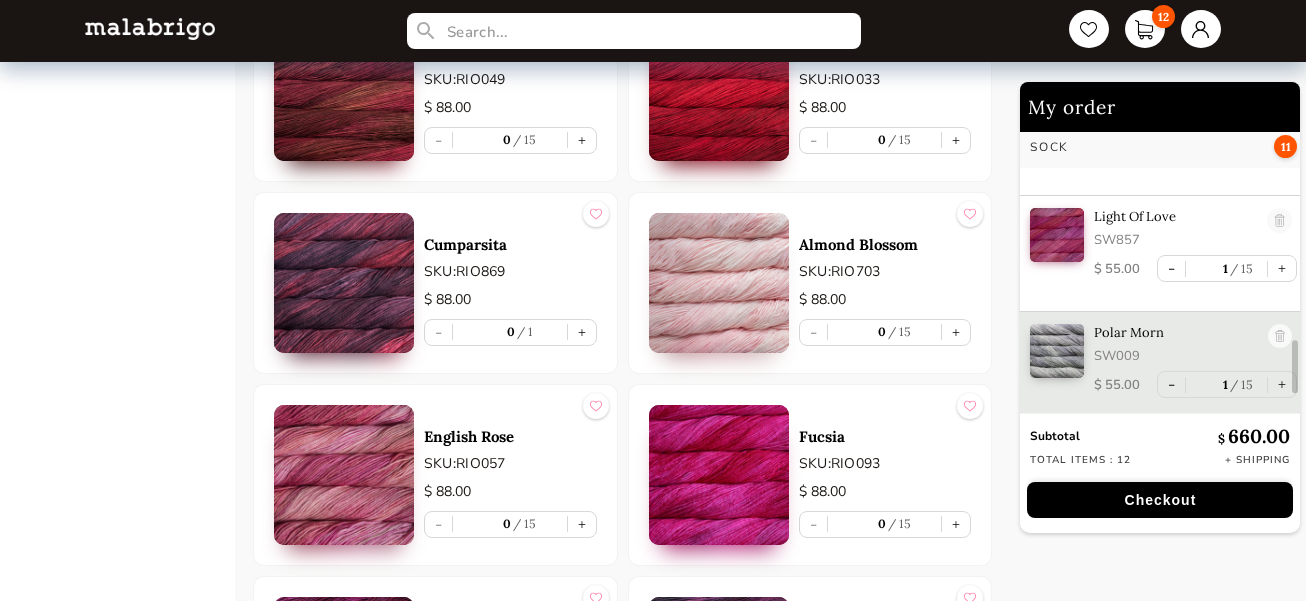 click on "+" at bounding box center (582, 524) 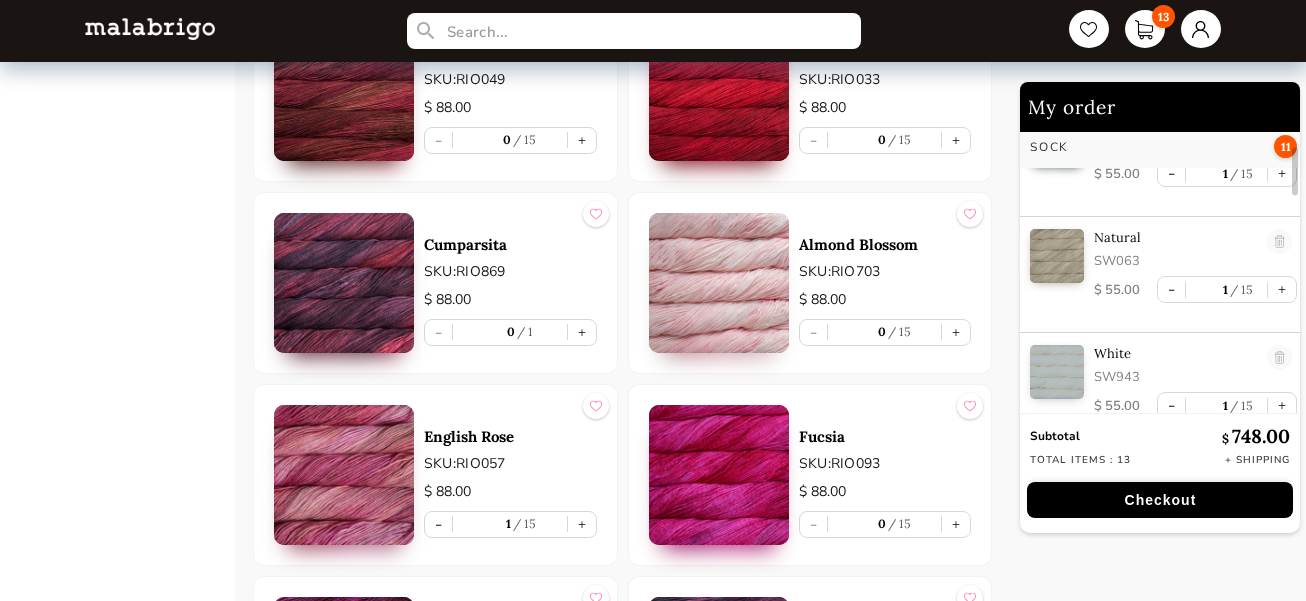 scroll, scrollTop: 15, scrollLeft: 0, axis: vertical 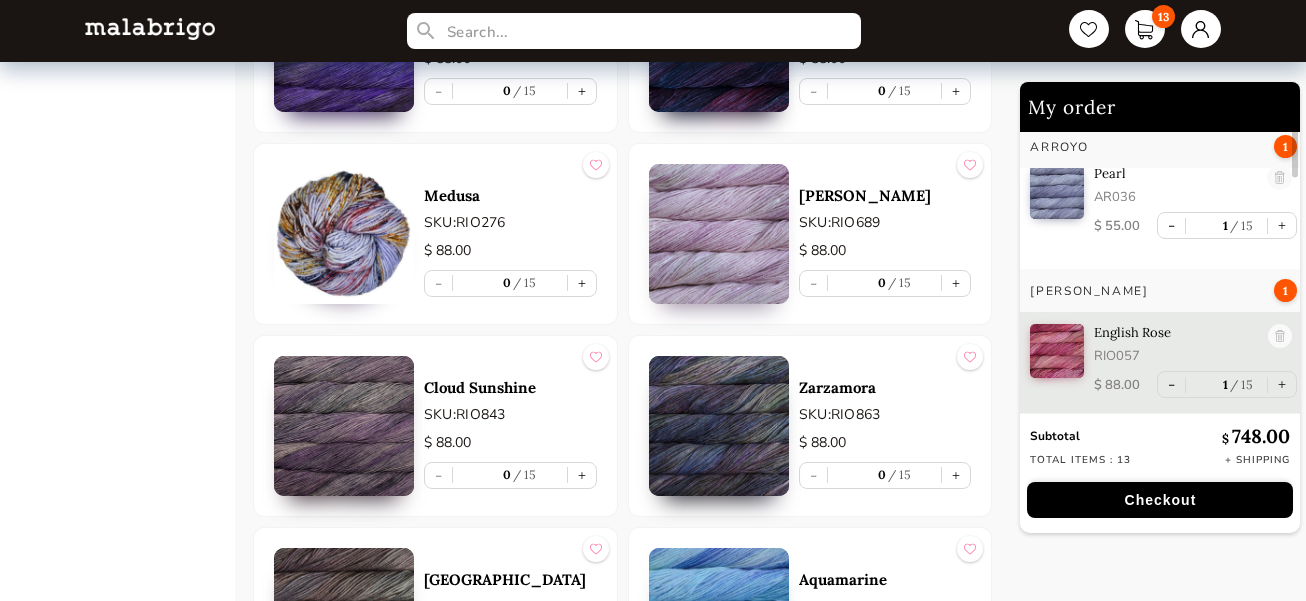 click on "+" at bounding box center (582, 283) 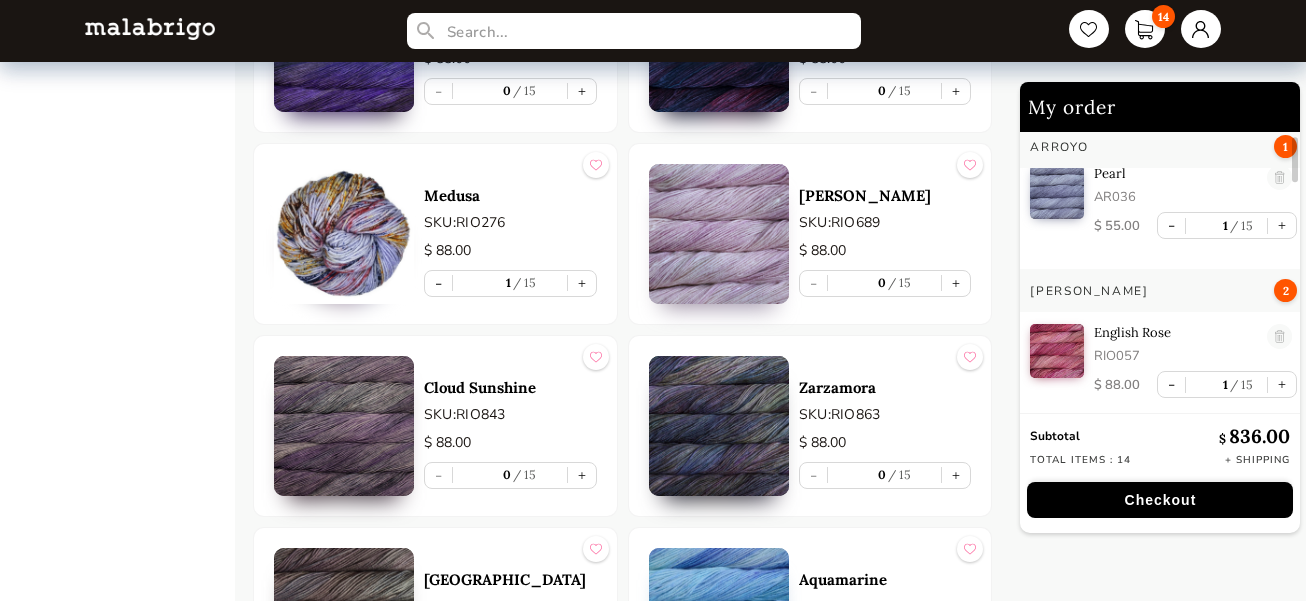 scroll, scrollTop: 131, scrollLeft: 0, axis: vertical 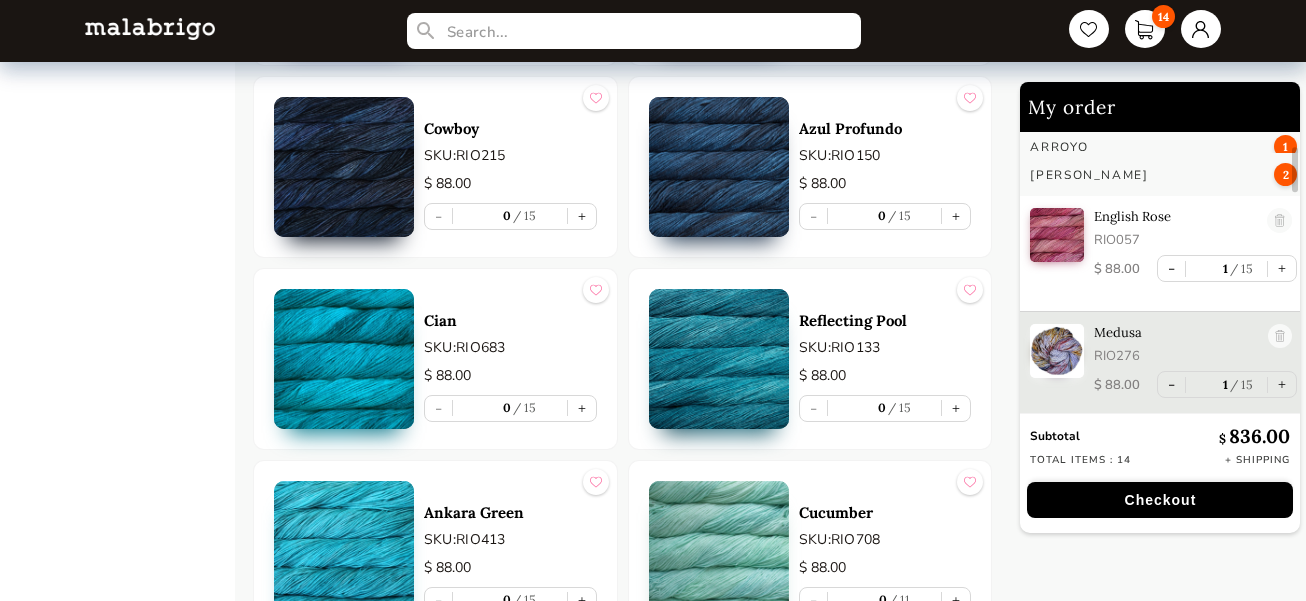 click on "+" at bounding box center (956, 408) 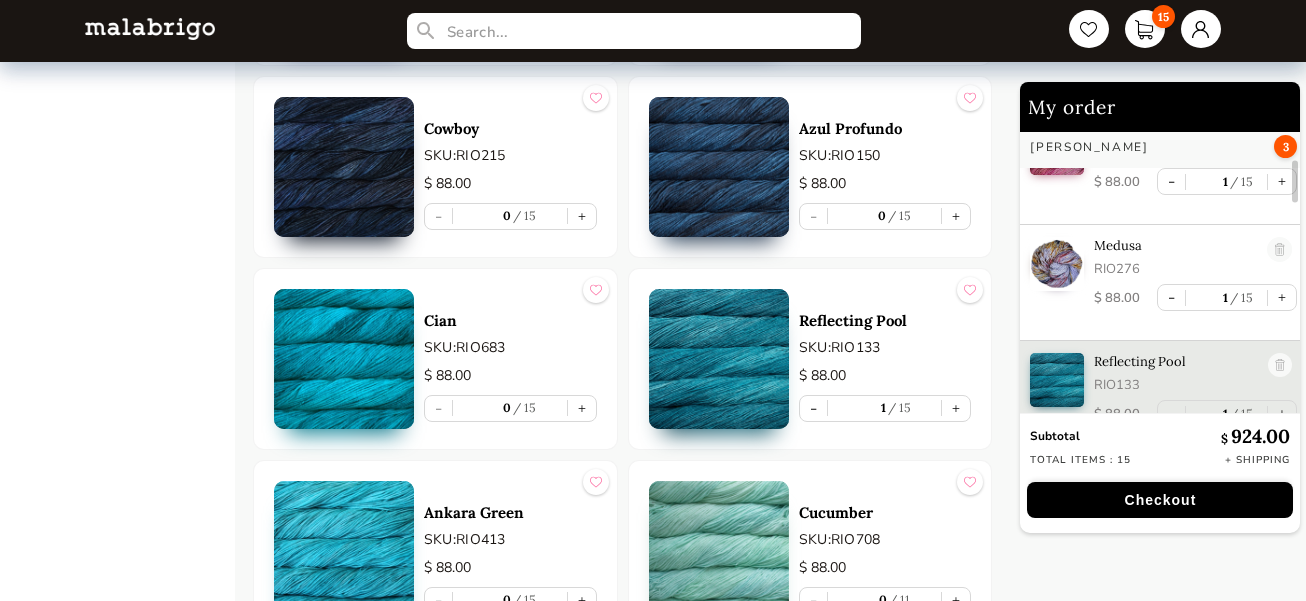 scroll, scrollTop: 248, scrollLeft: 0, axis: vertical 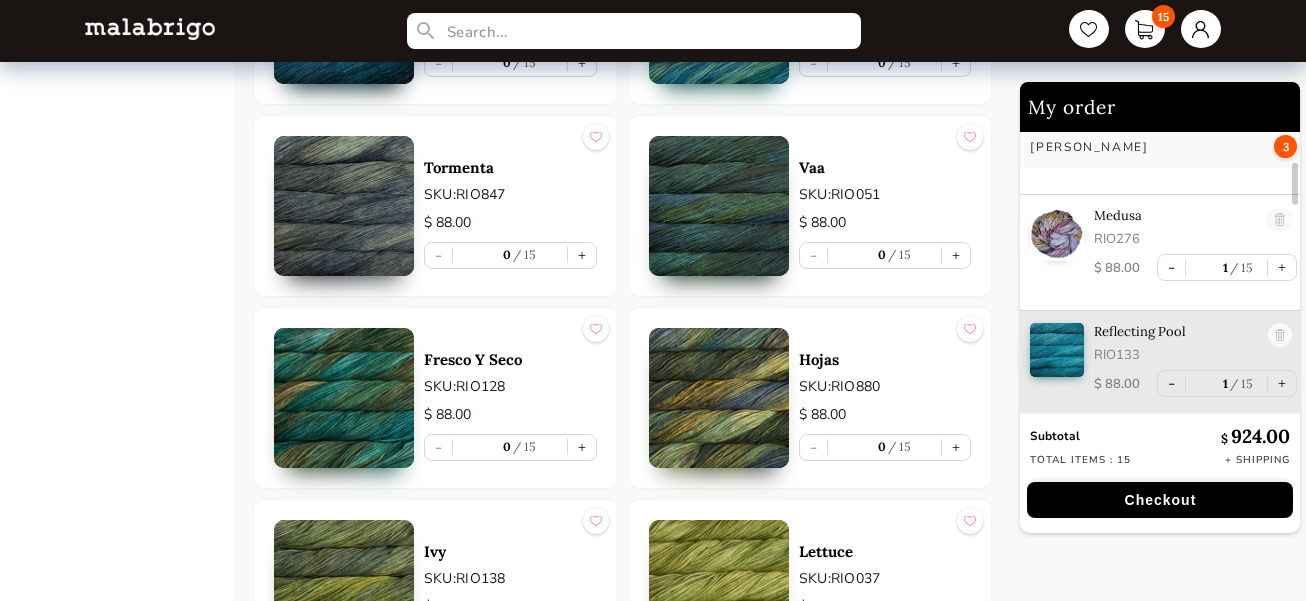 click on "+" at bounding box center [956, 447] 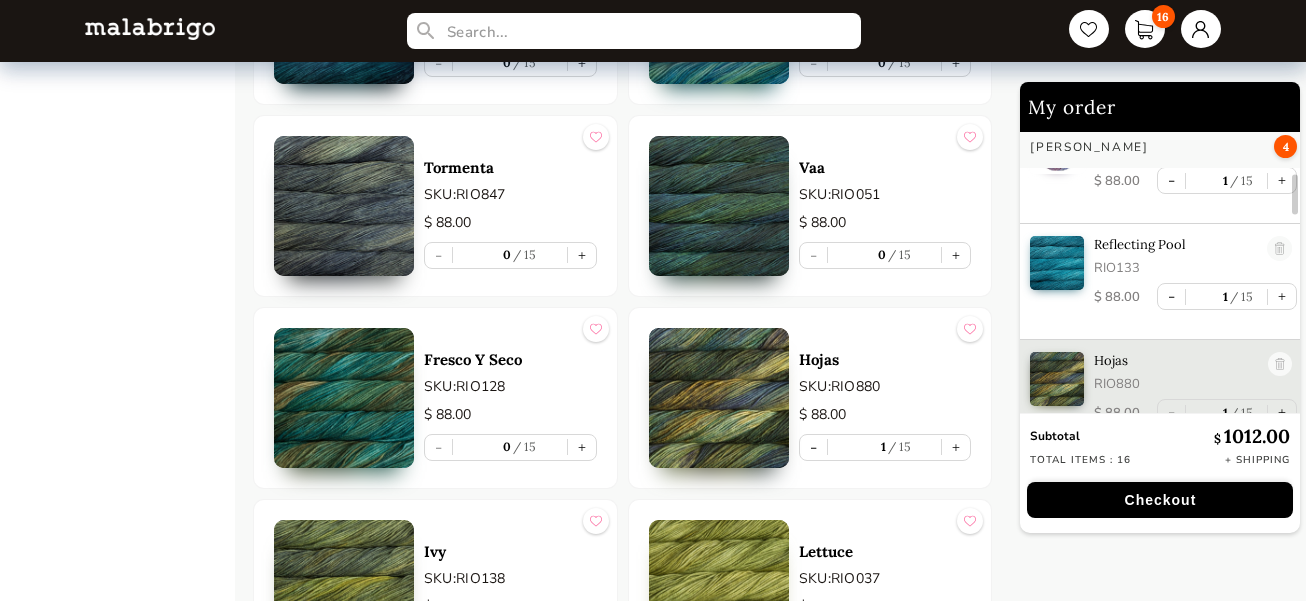 scroll, scrollTop: 366, scrollLeft: 0, axis: vertical 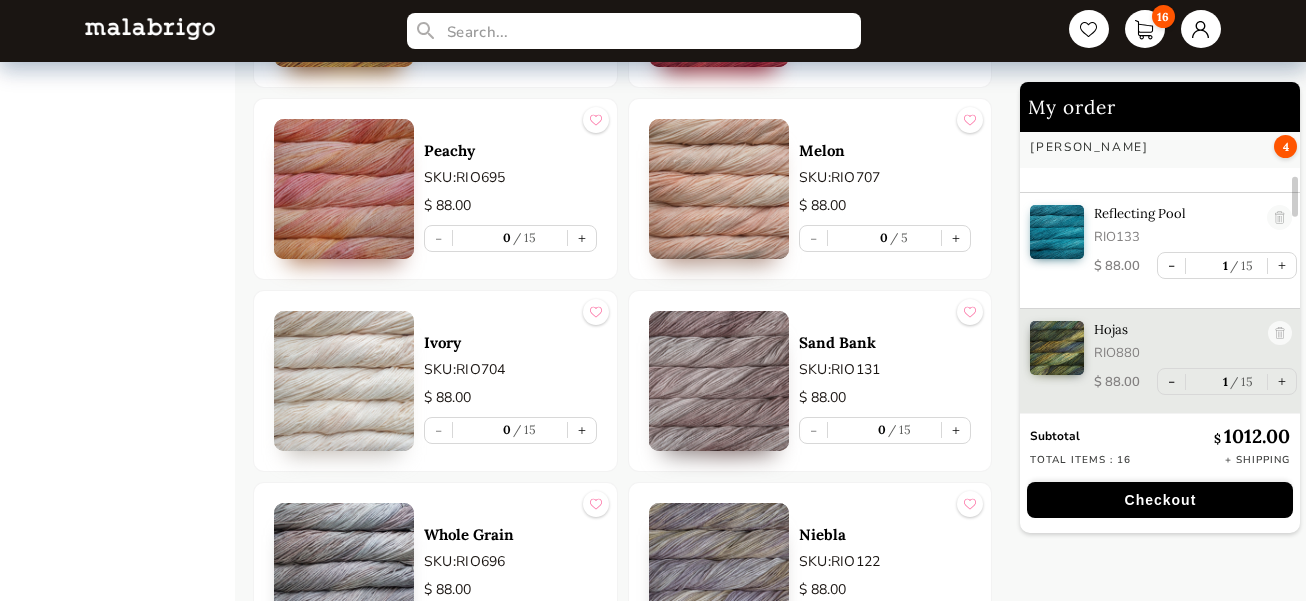 click on "+" at bounding box center (582, 430) 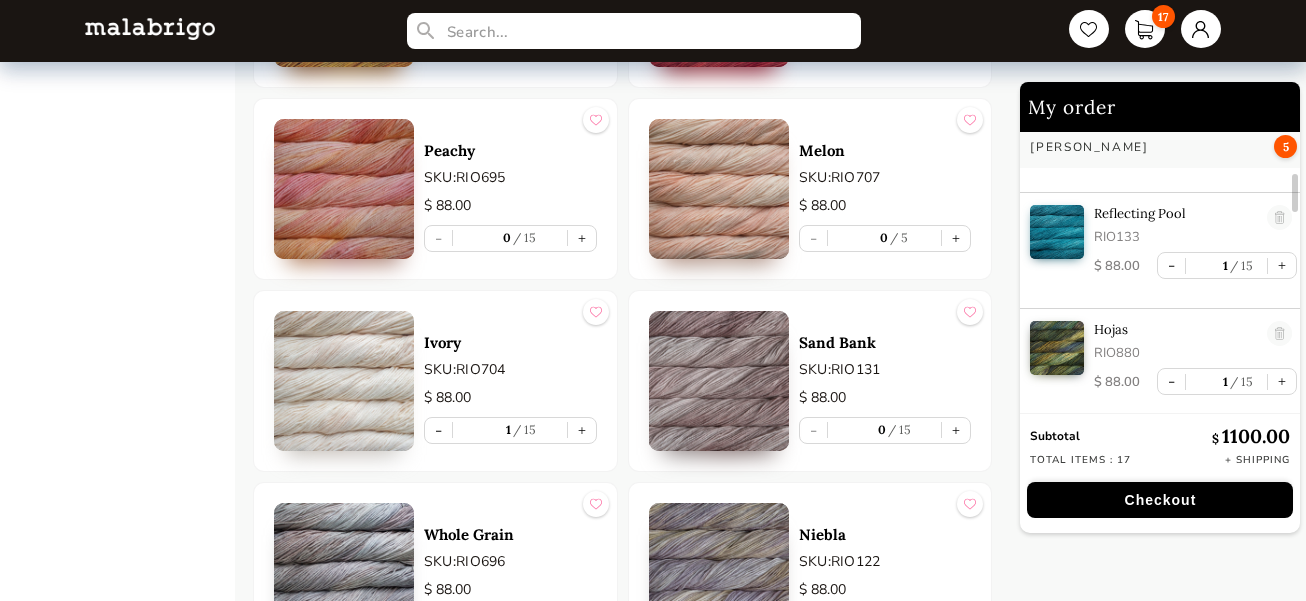 scroll, scrollTop: 480, scrollLeft: 0, axis: vertical 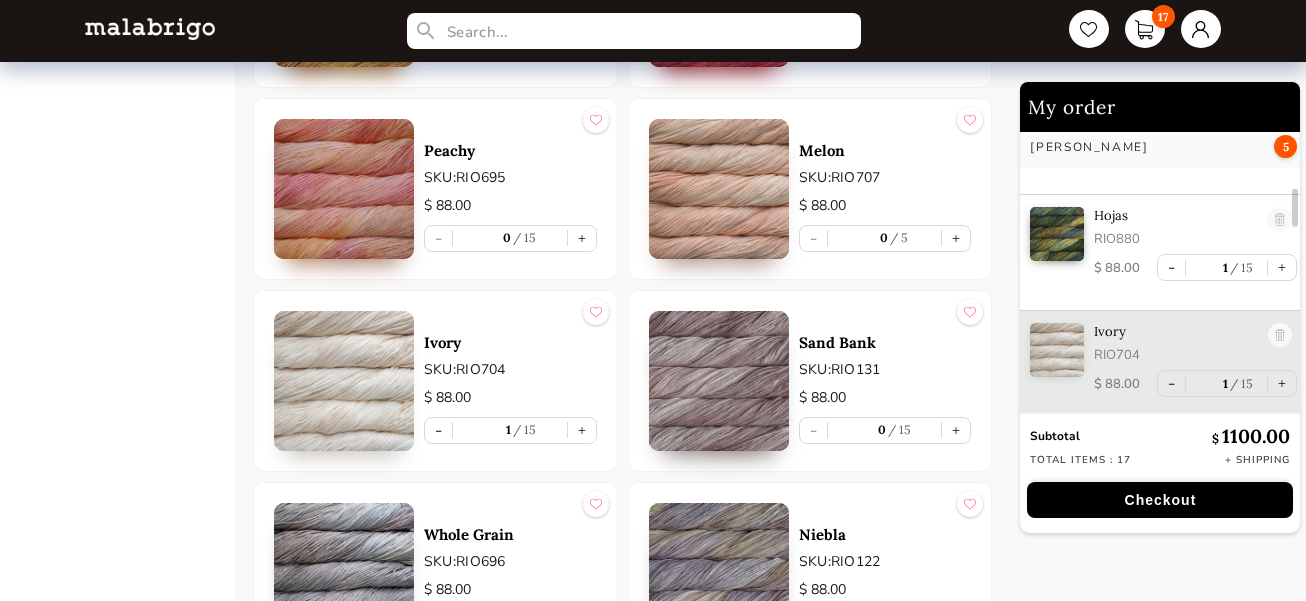 click on "+" at bounding box center [956, 430] 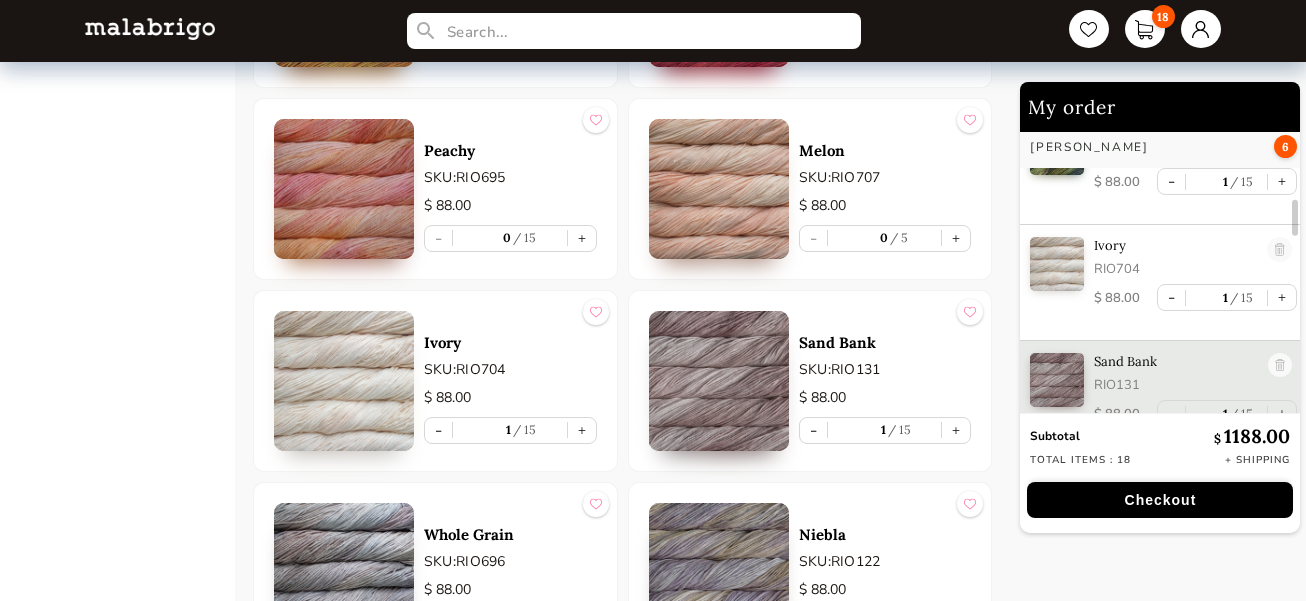 scroll, scrollTop: 596, scrollLeft: 0, axis: vertical 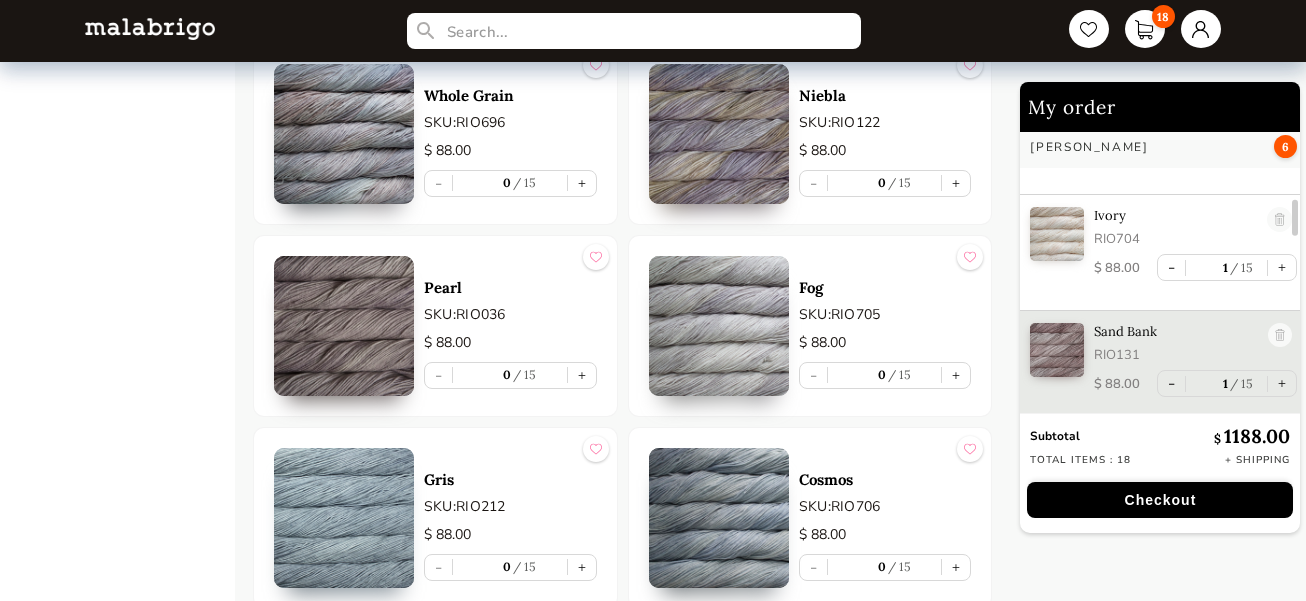 click on "+" at bounding box center (582, 567) 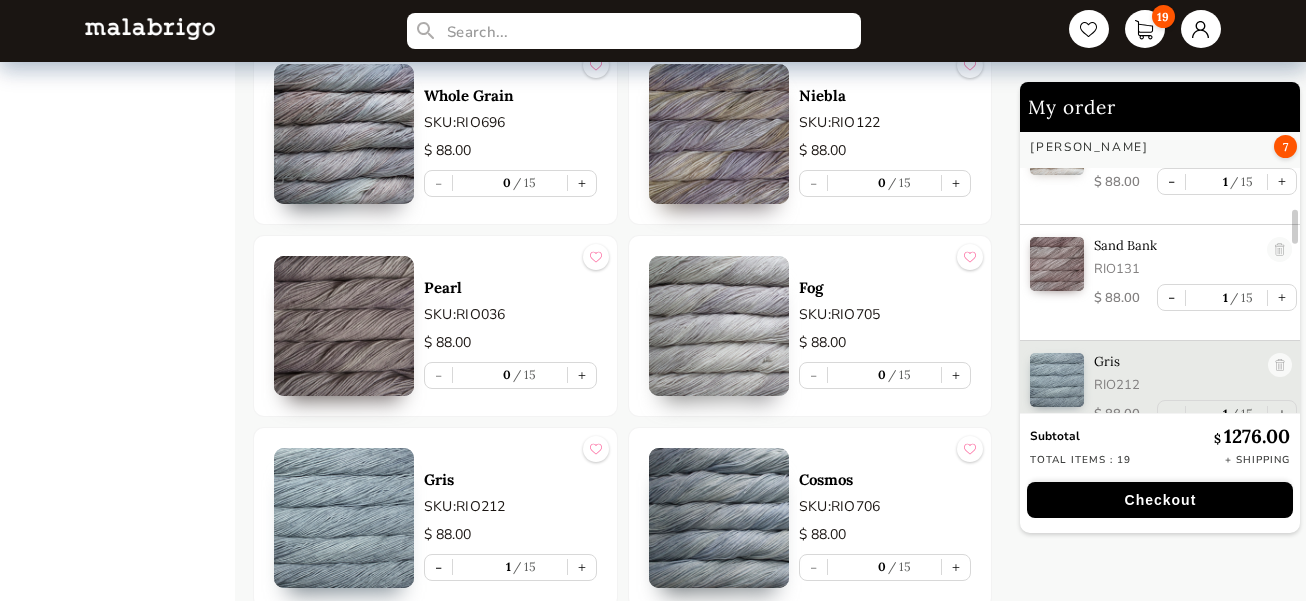 scroll, scrollTop: 711, scrollLeft: 0, axis: vertical 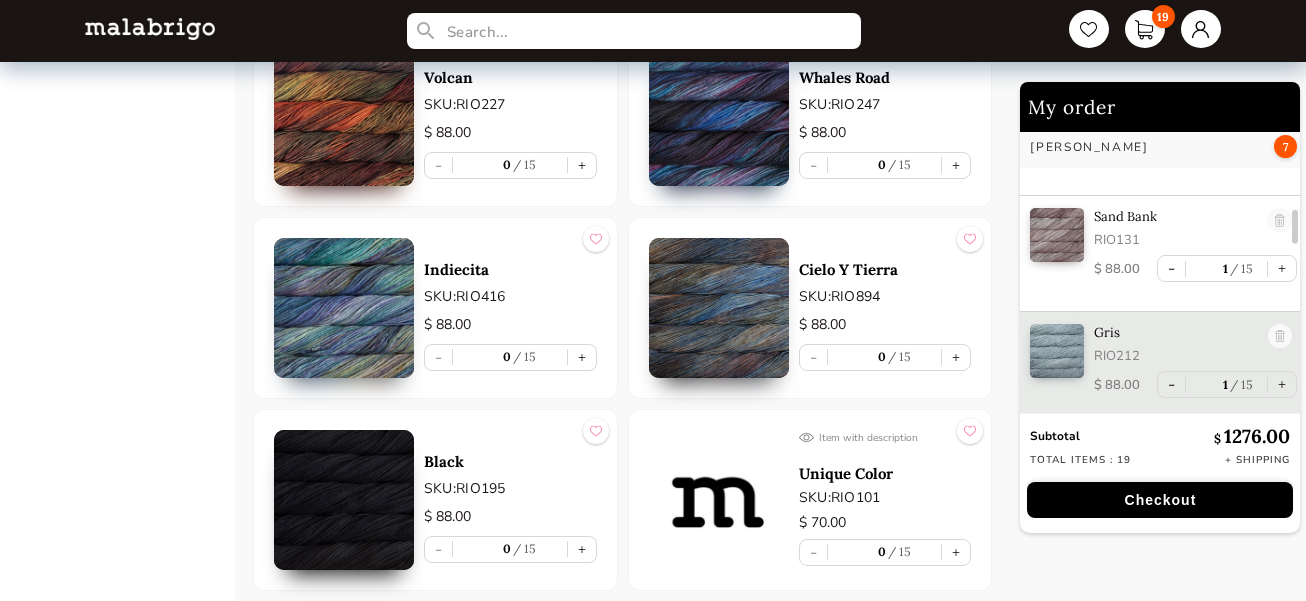 click on "Indiecita SKU:  RIO416 $   88.00 - 0 15 +" at bounding box center (435, 308) 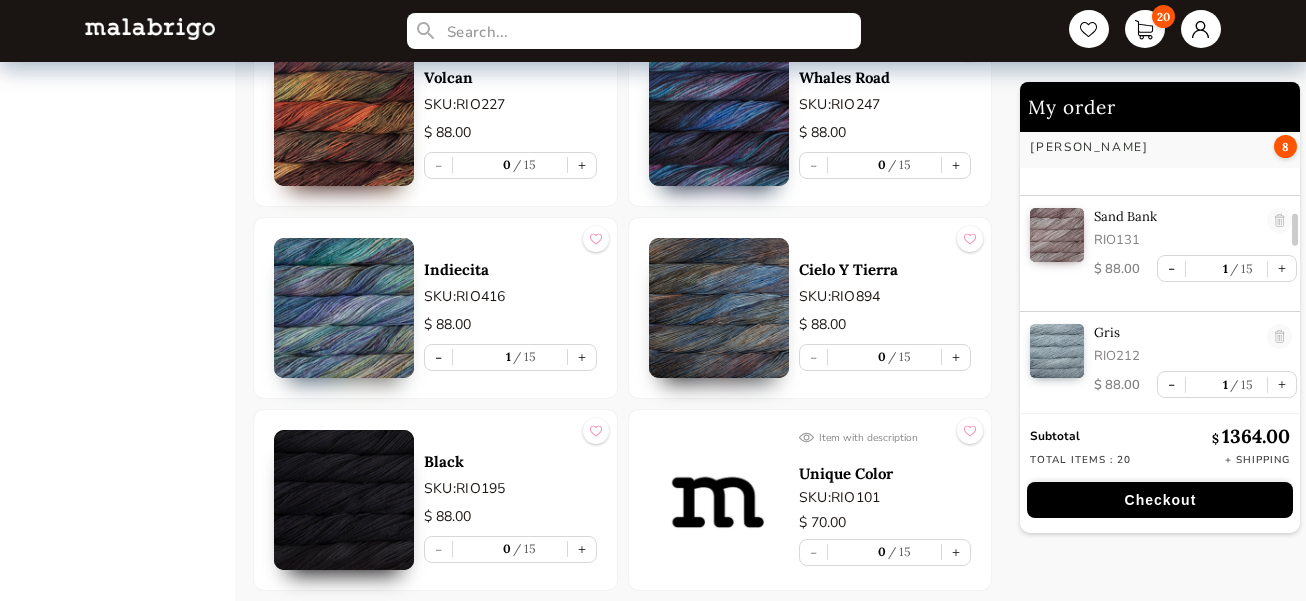 scroll, scrollTop: 828, scrollLeft: 0, axis: vertical 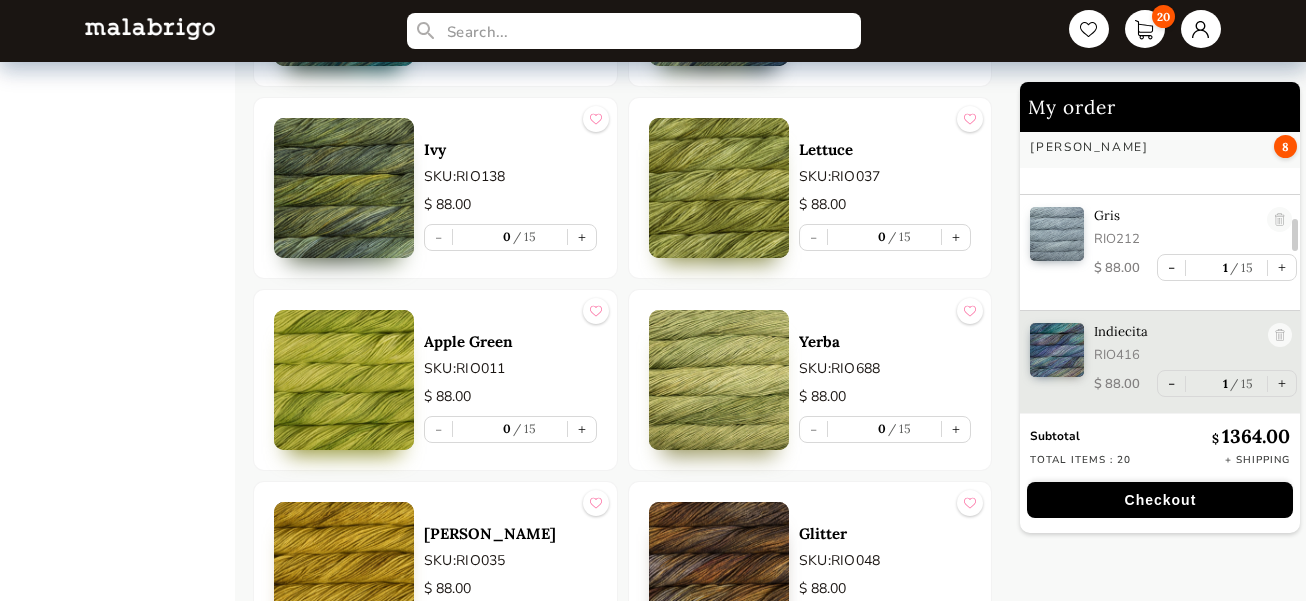 click on "+" at bounding box center (956, 237) 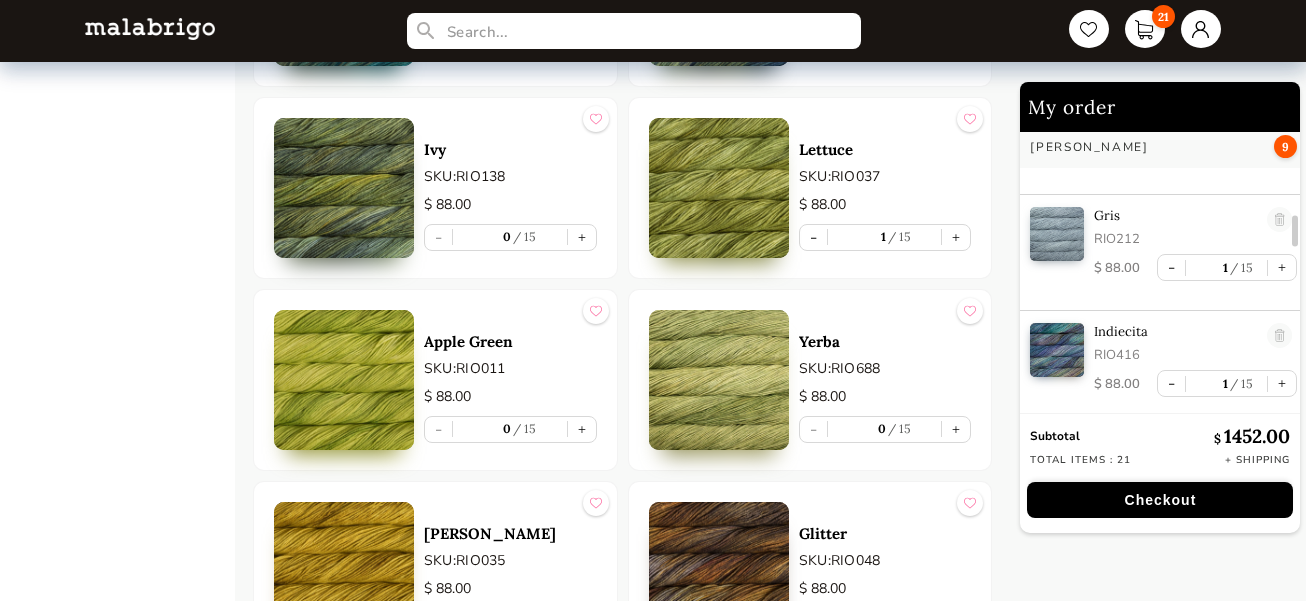scroll, scrollTop: 943, scrollLeft: 0, axis: vertical 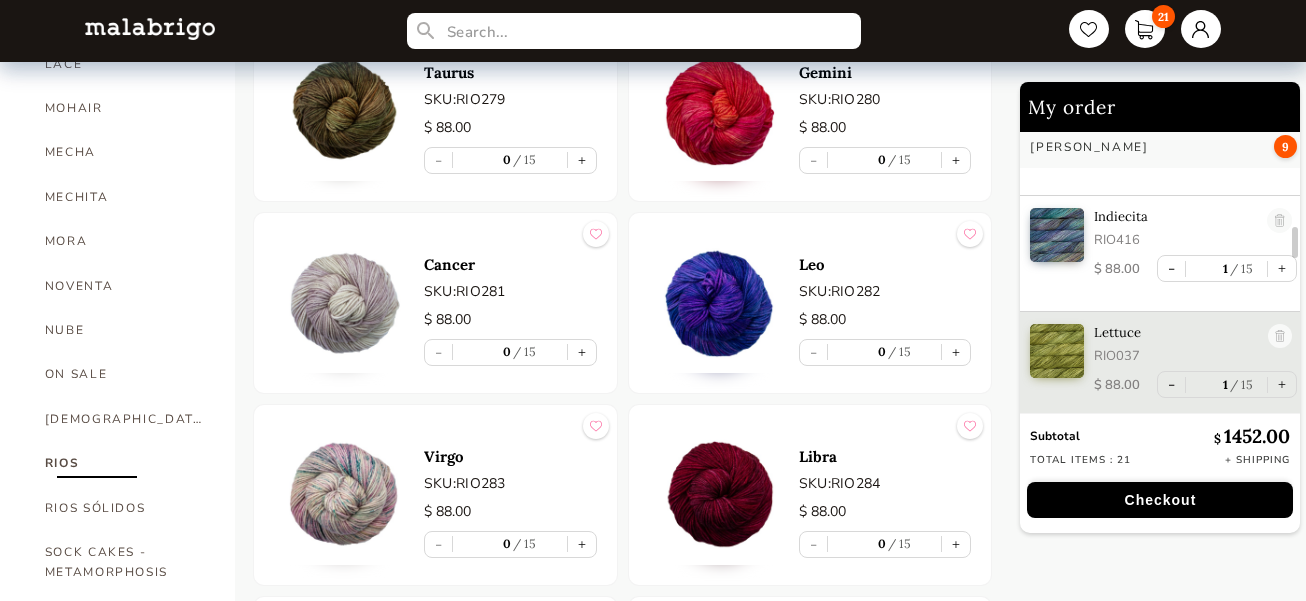 click on "RIOS SÓLIDOS" at bounding box center [125, 508] 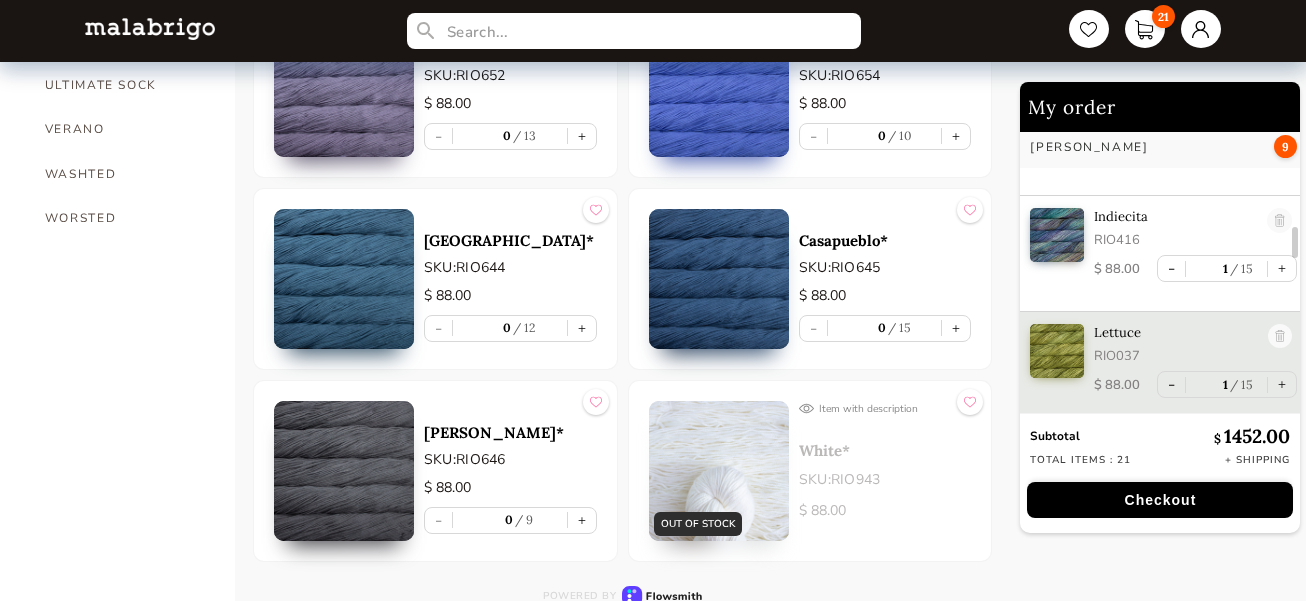 scroll, scrollTop: 1617, scrollLeft: 0, axis: vertical 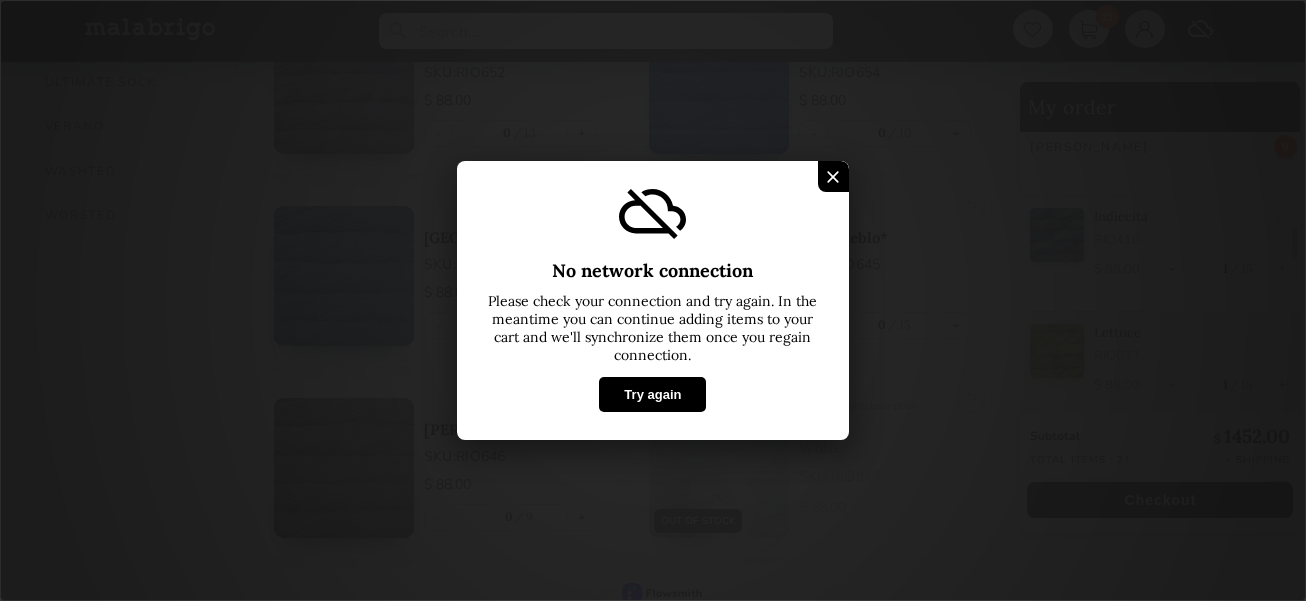select on "INDEX" 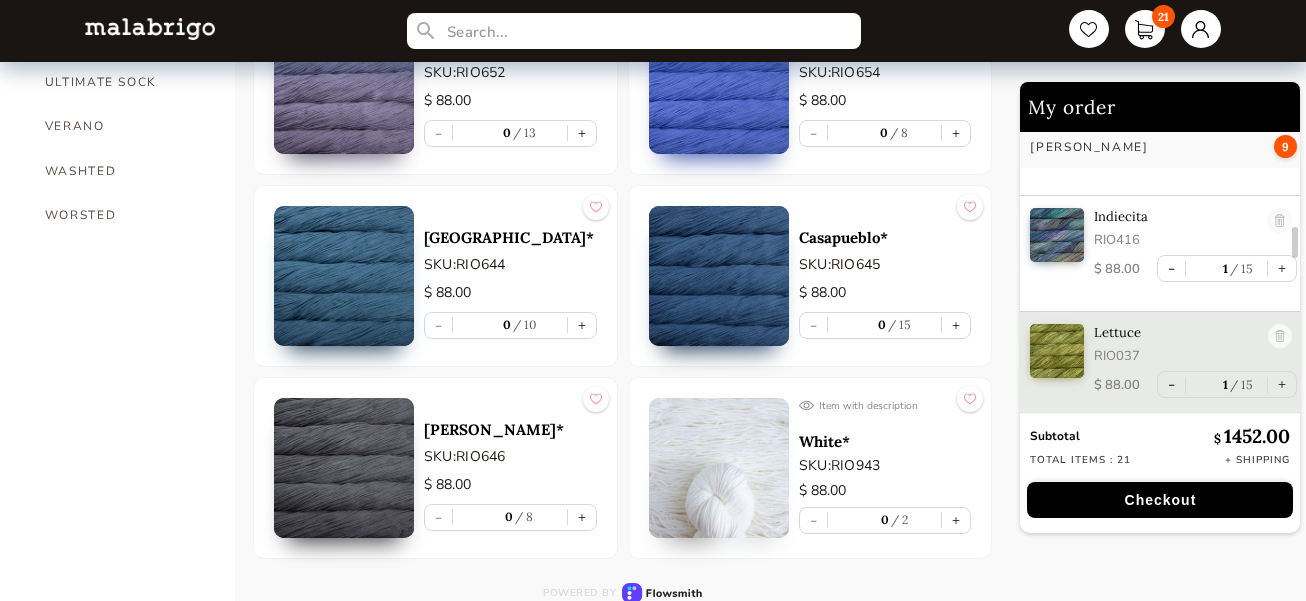 scroll, scrollTop: 1254, scrollLeft: 0, axis: vertical 